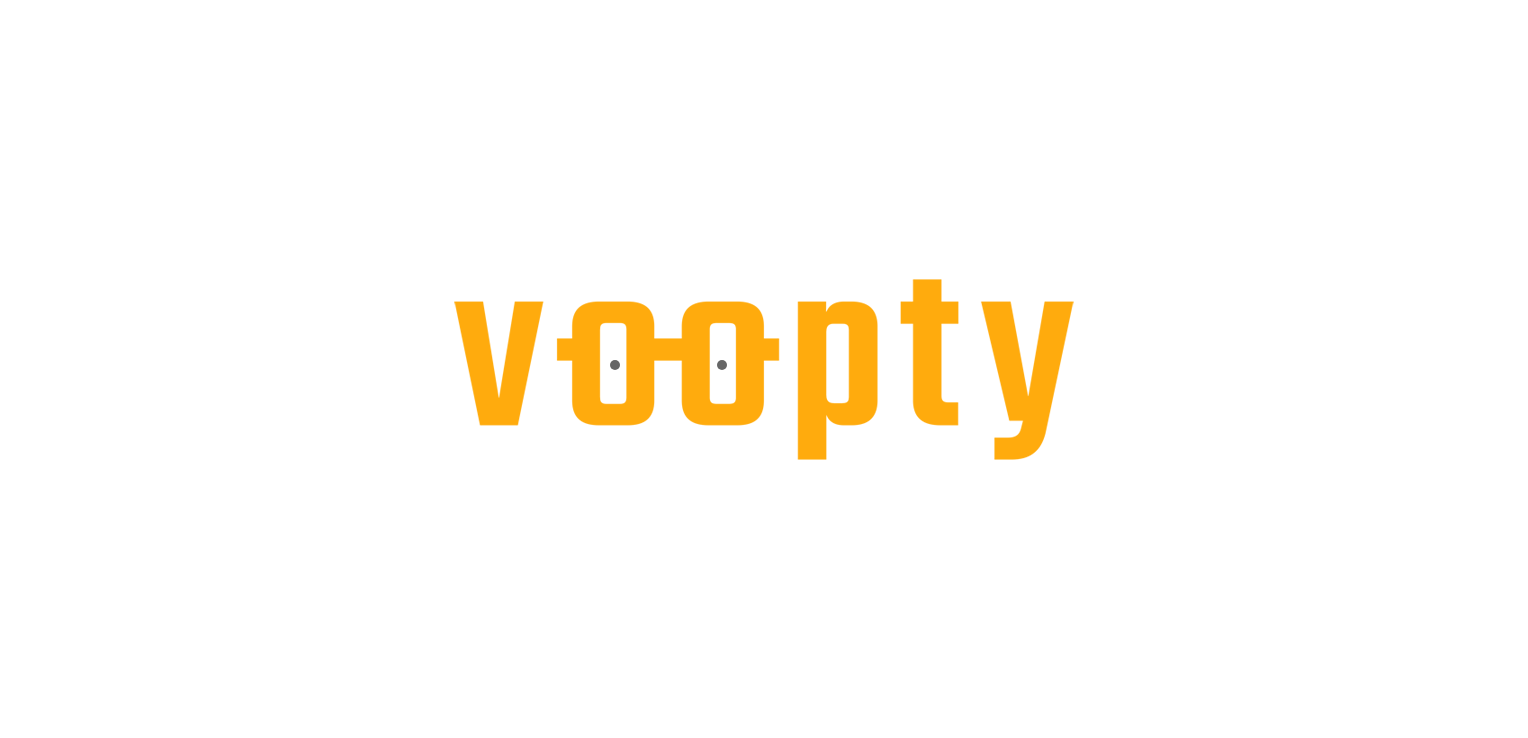 scroll, scrollTop: 0, scrollLeft: 0, axis: both 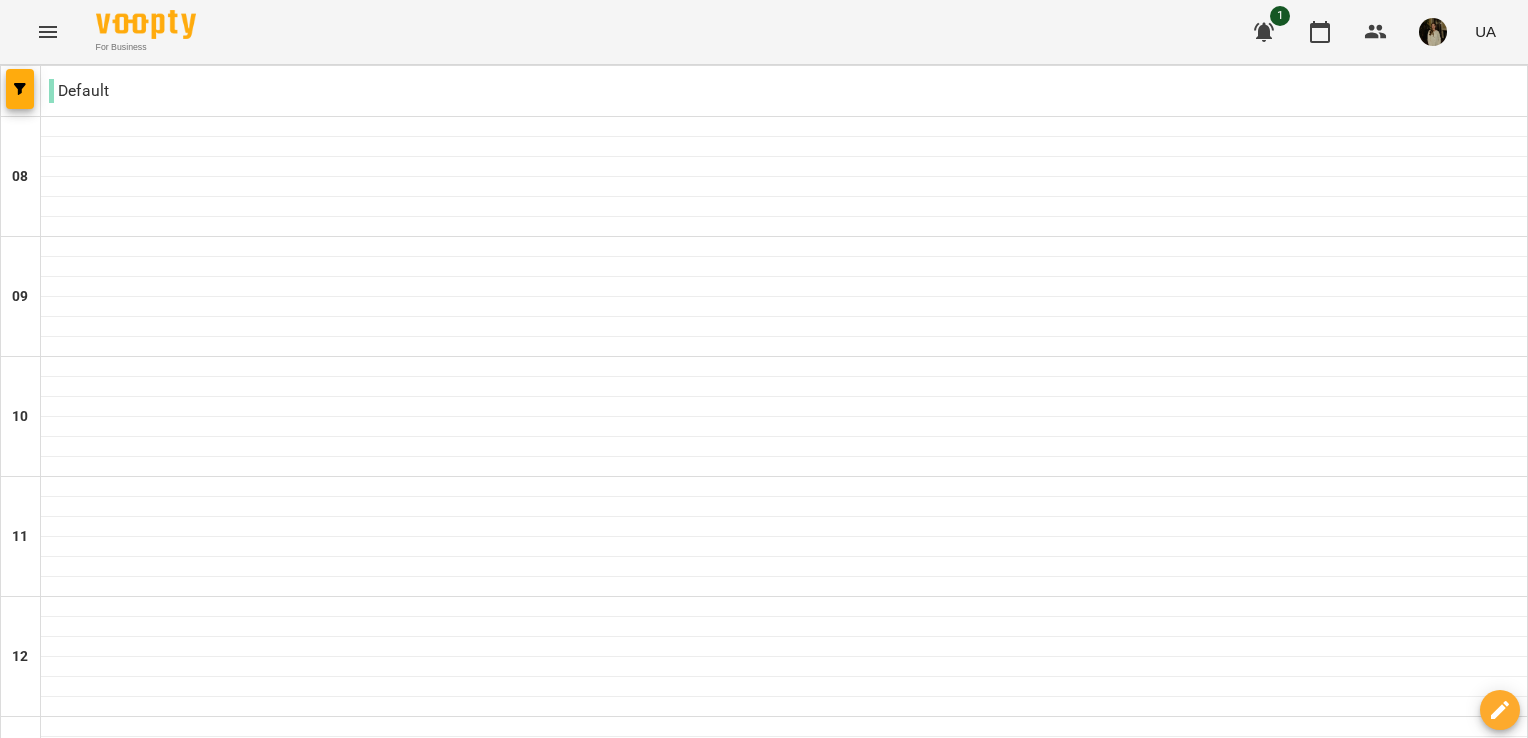 click at bounding box center [863, 2008] 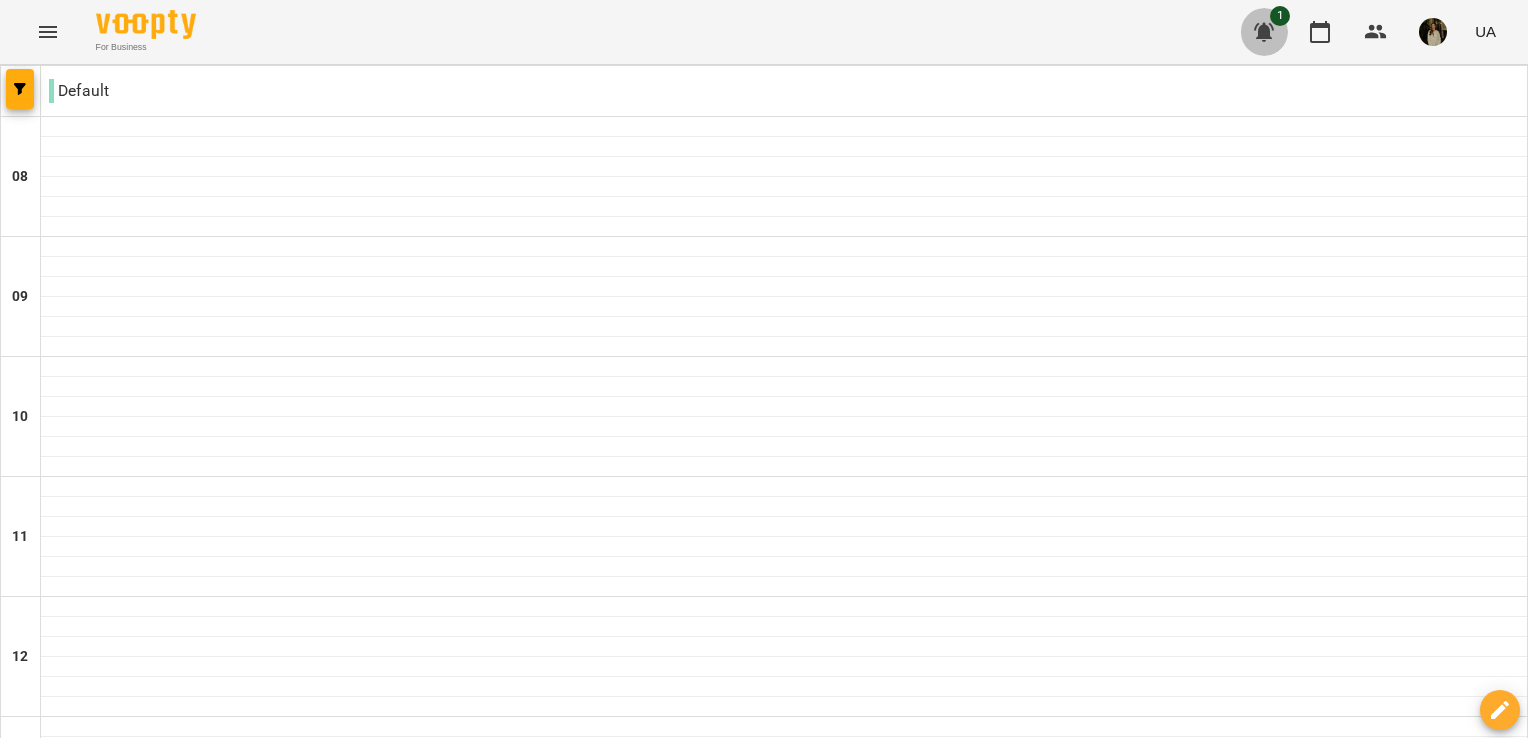 click 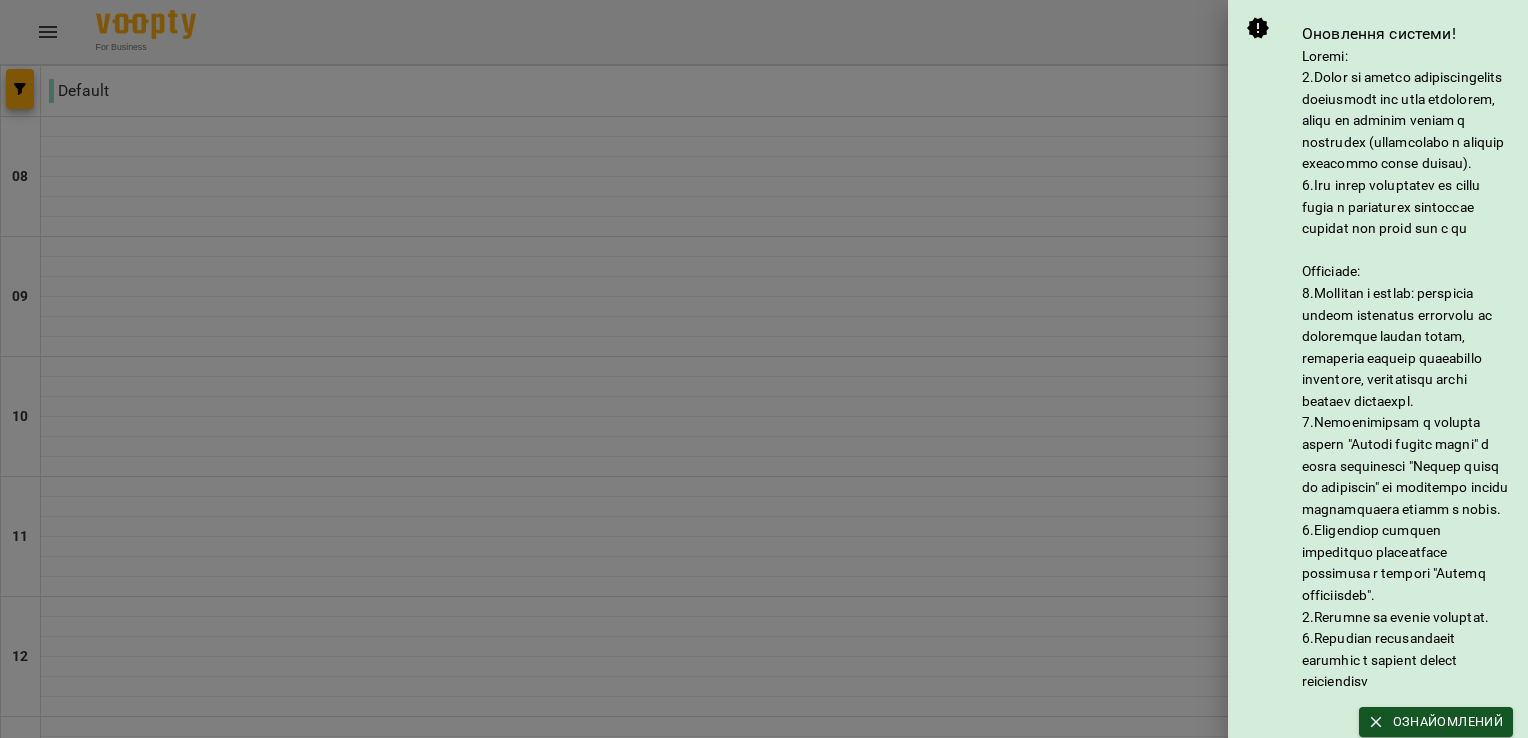 scroll, scrollTop: 236, scrollLeft: 0, axis: vertical 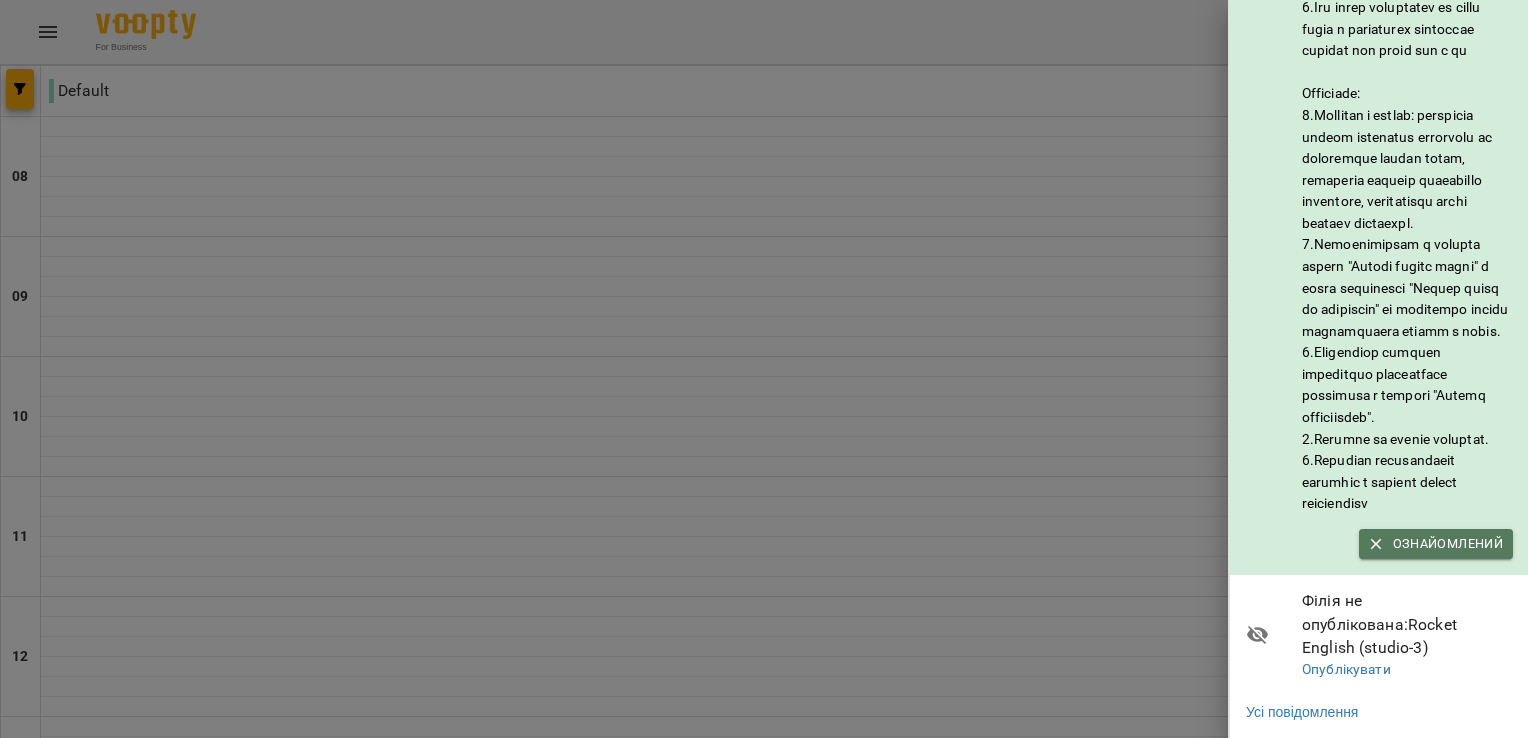 click on "Ознайомлений" at bounding box center (1436, 544) 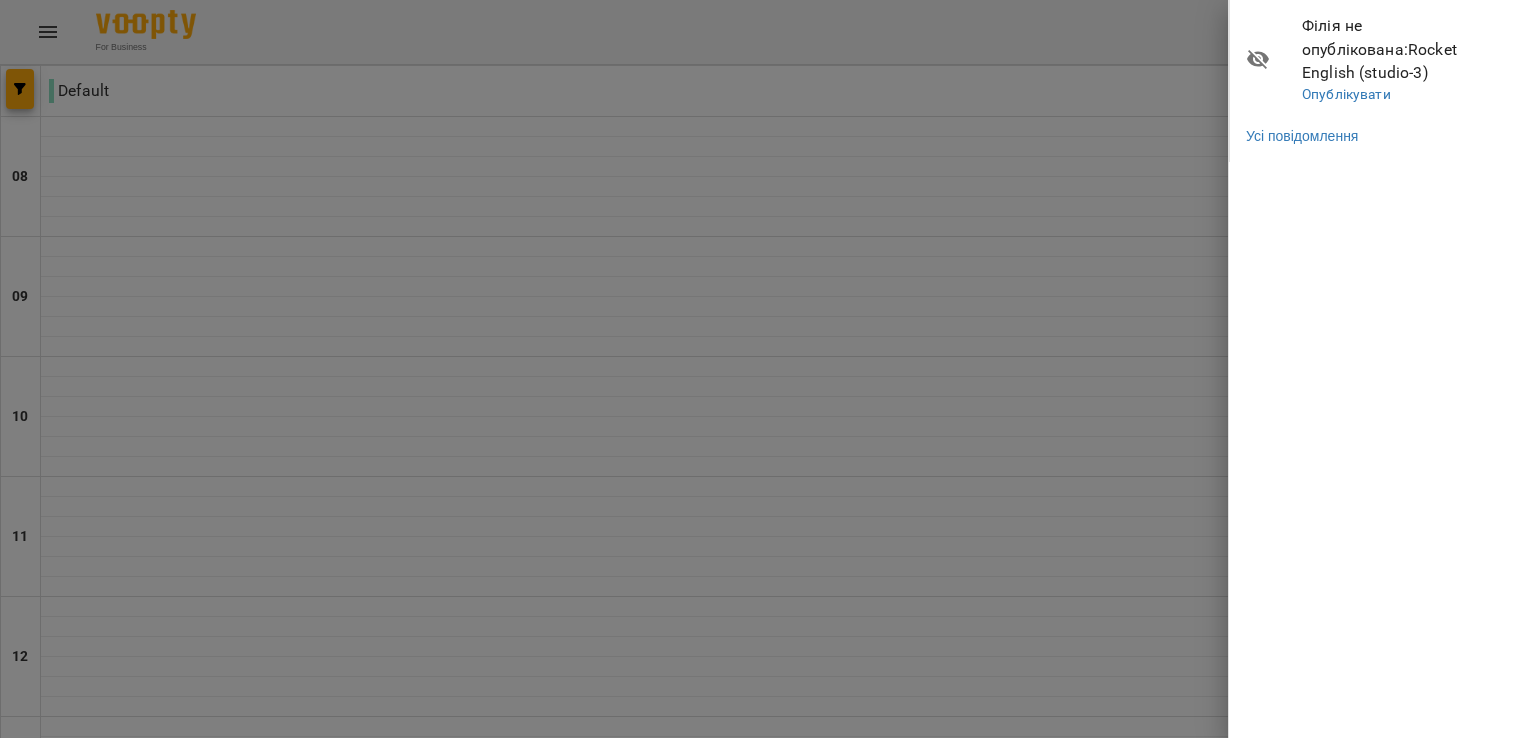 click at bounding box center (764, 369) 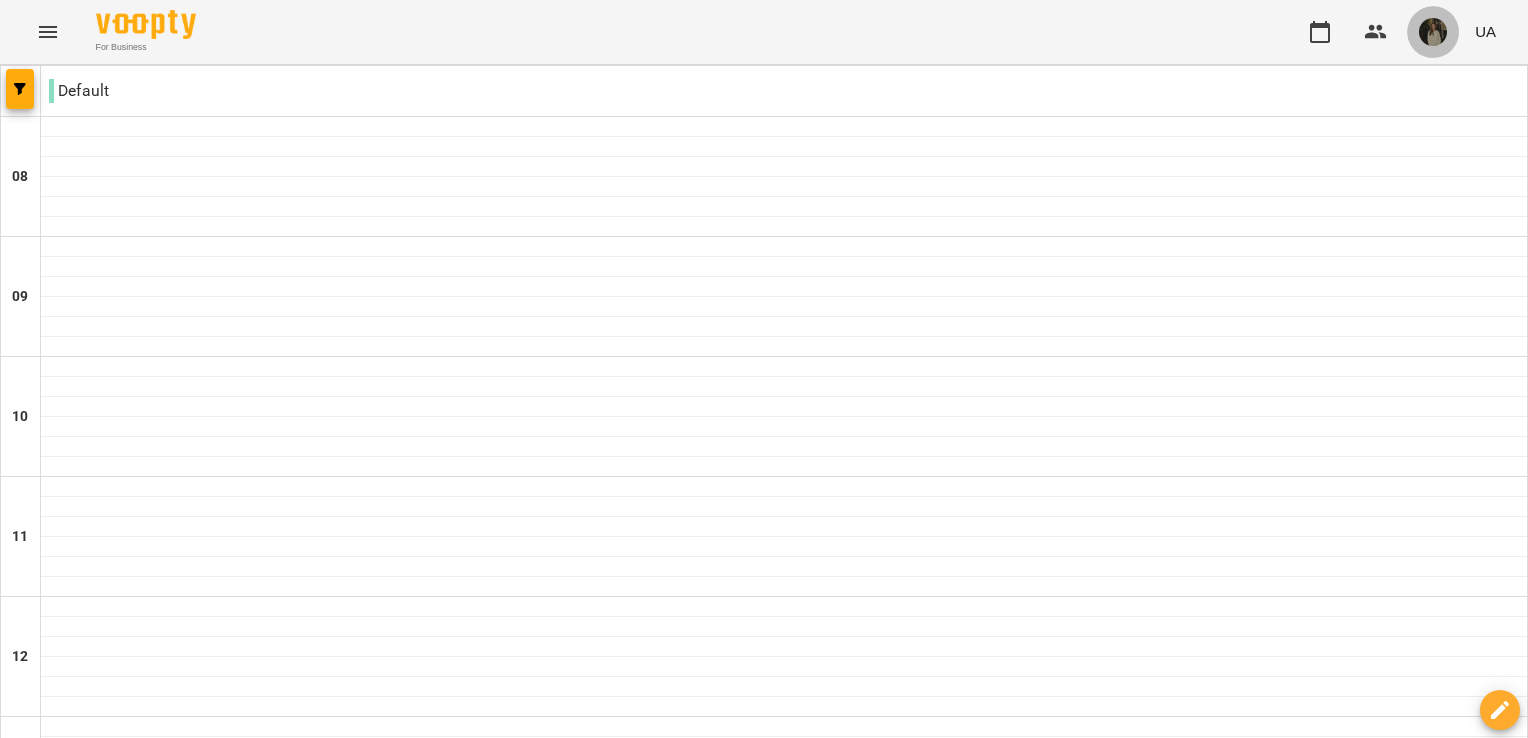 click at bounding box center [1433, 32] 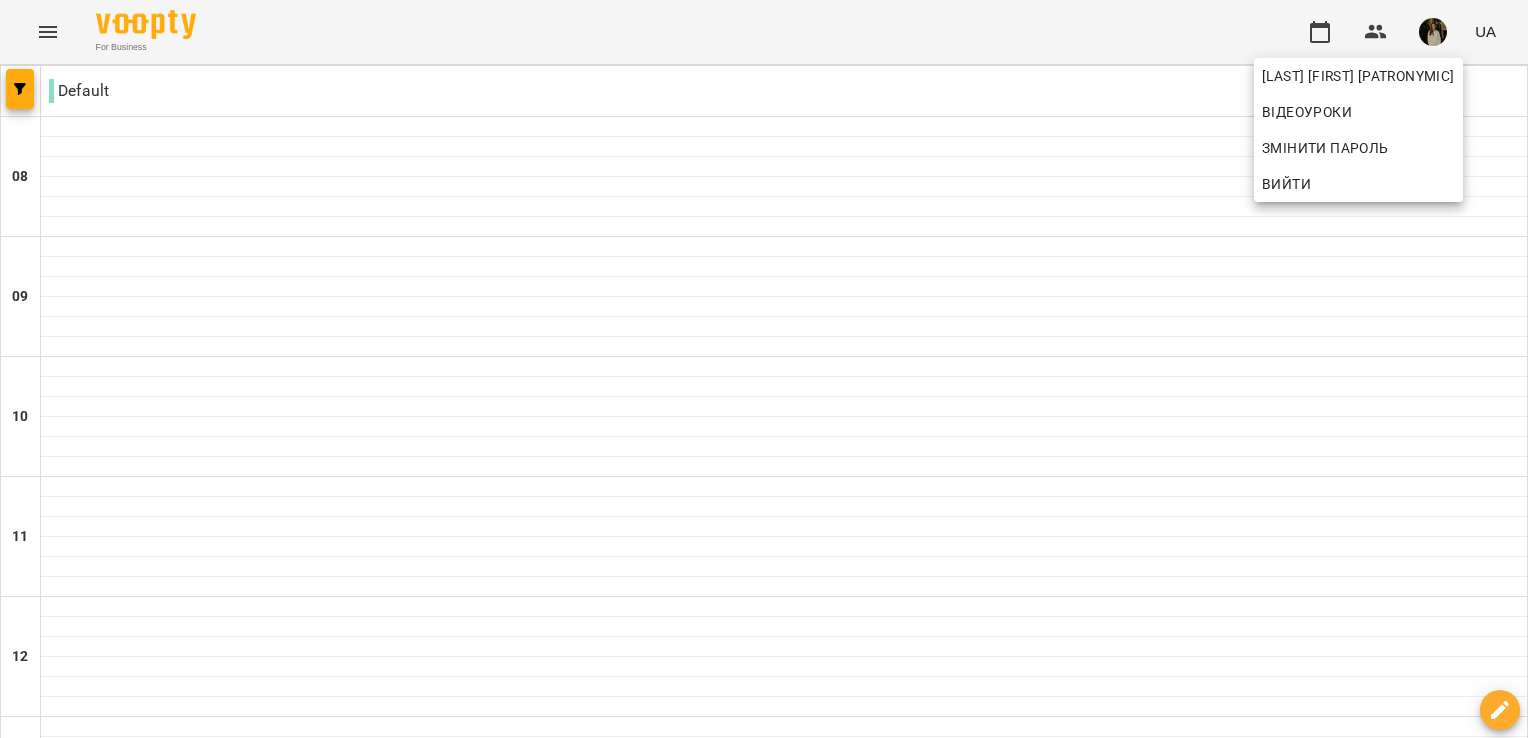click at bounding box center [764, 369] 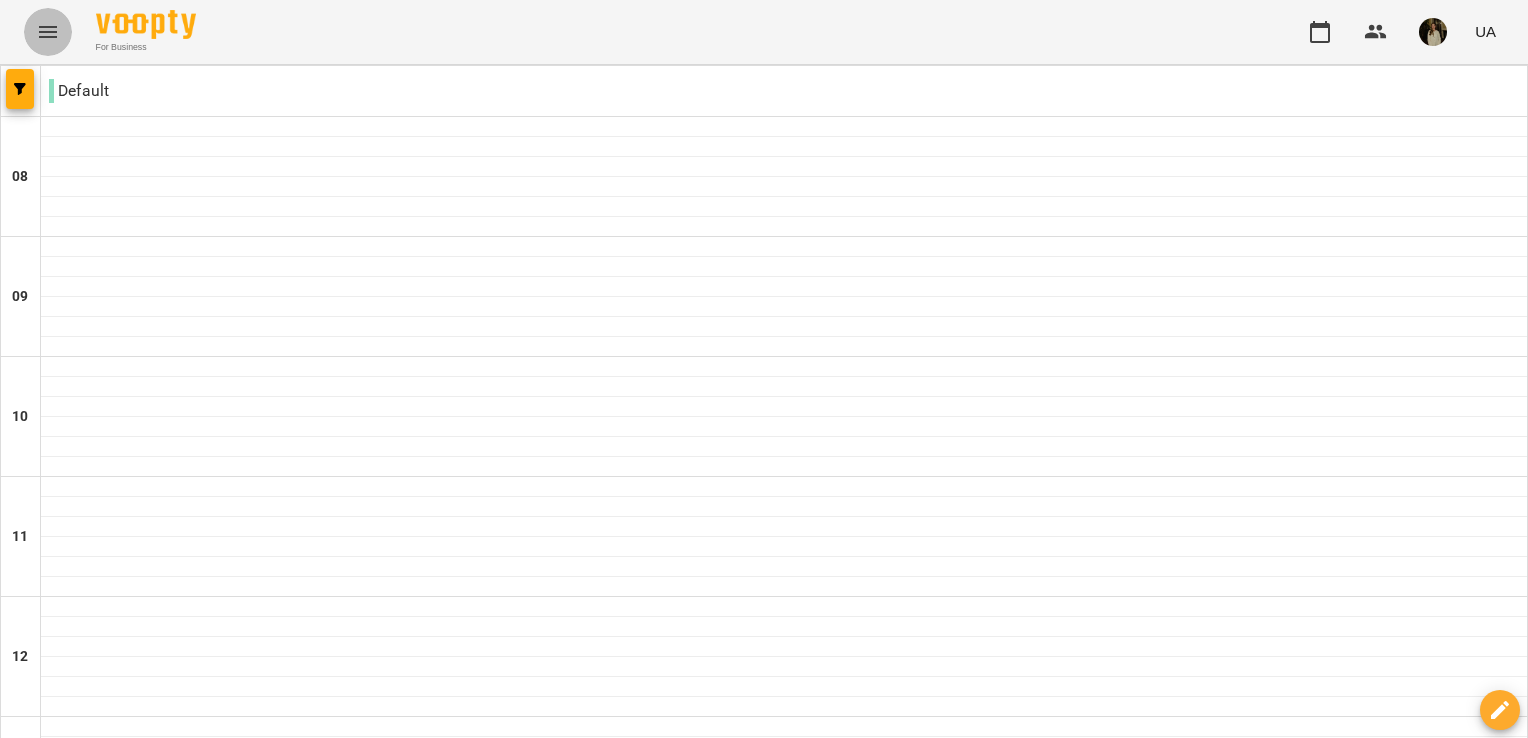 click 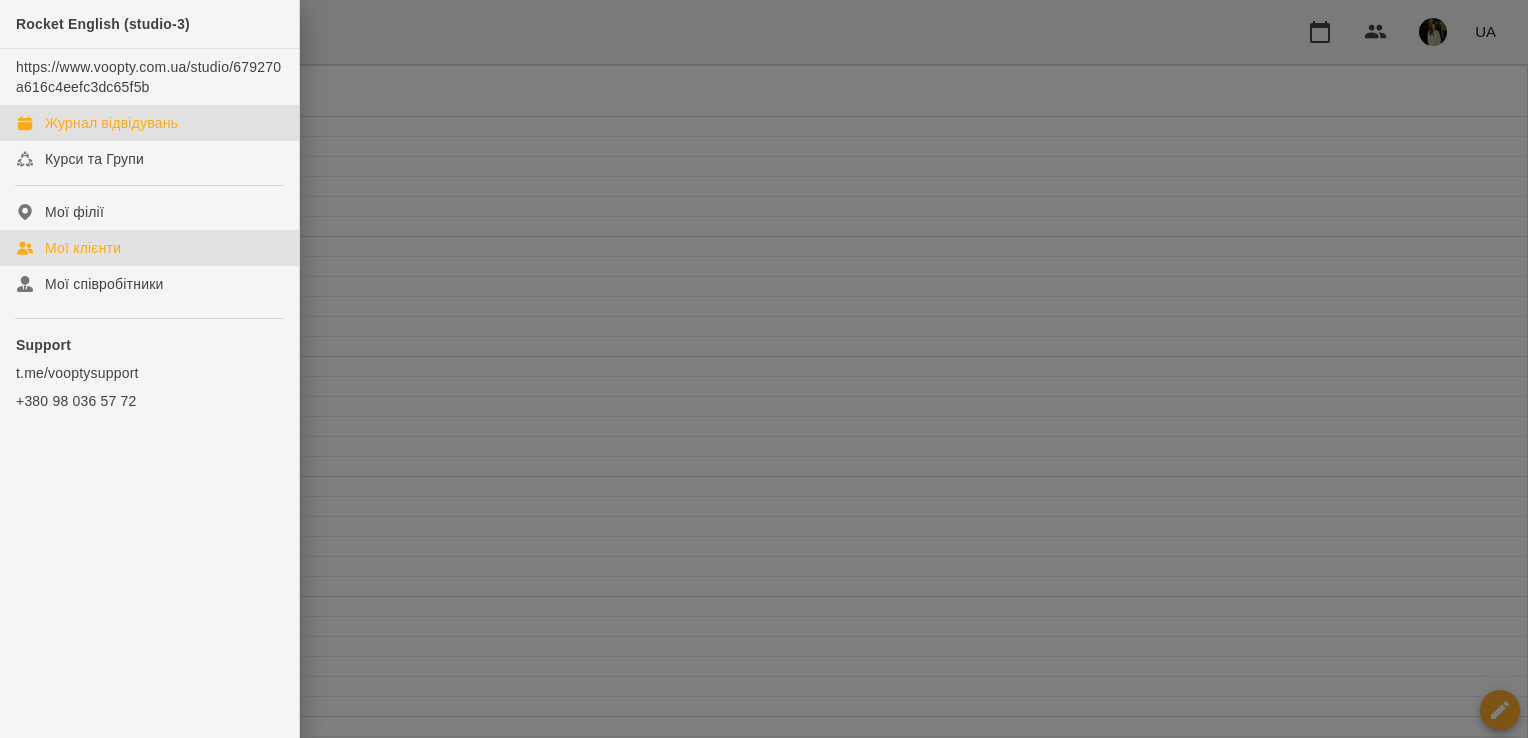 click on "Мої клієнти" at bounding box center [83, 248] 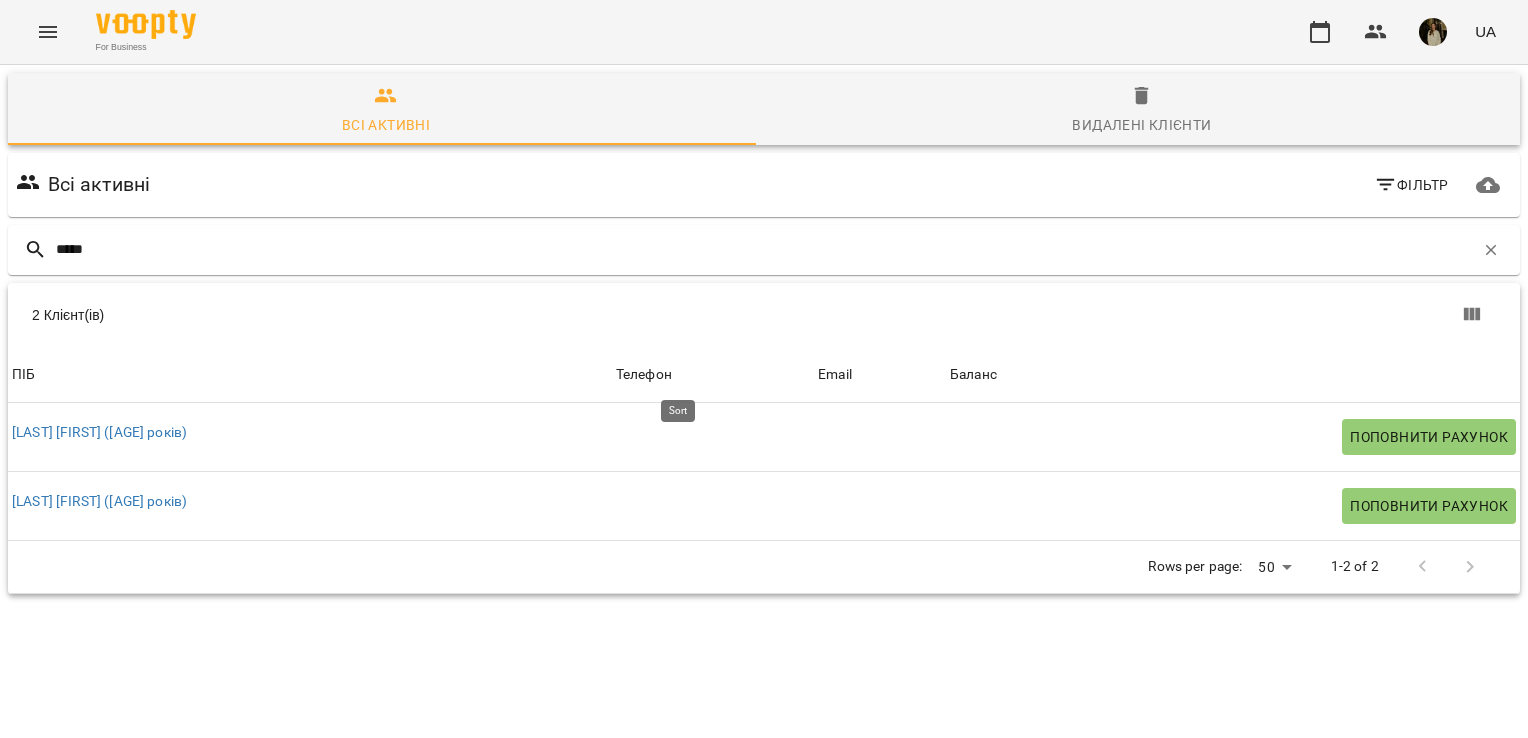 type on "*****" 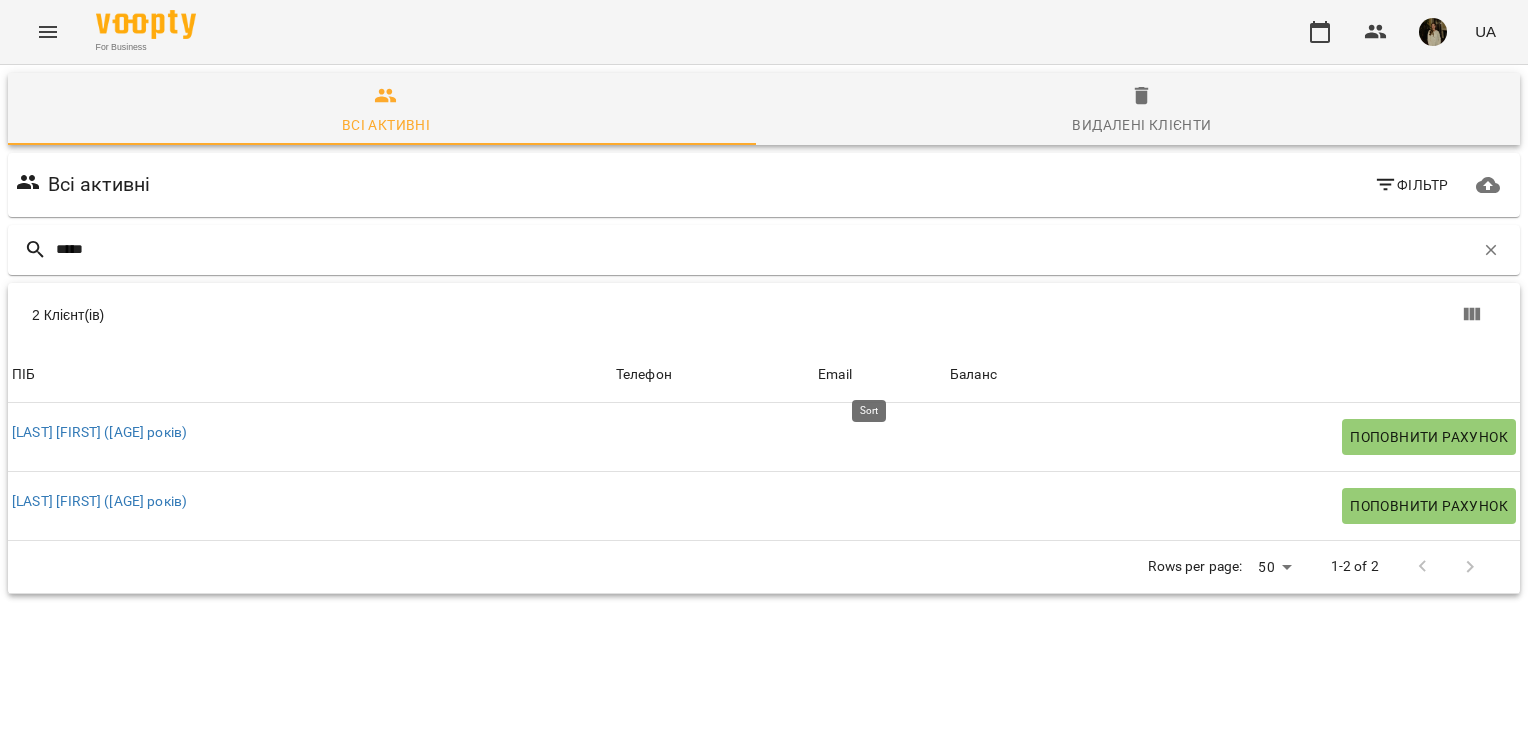 click on "Email" at bounding box center (835, 375) 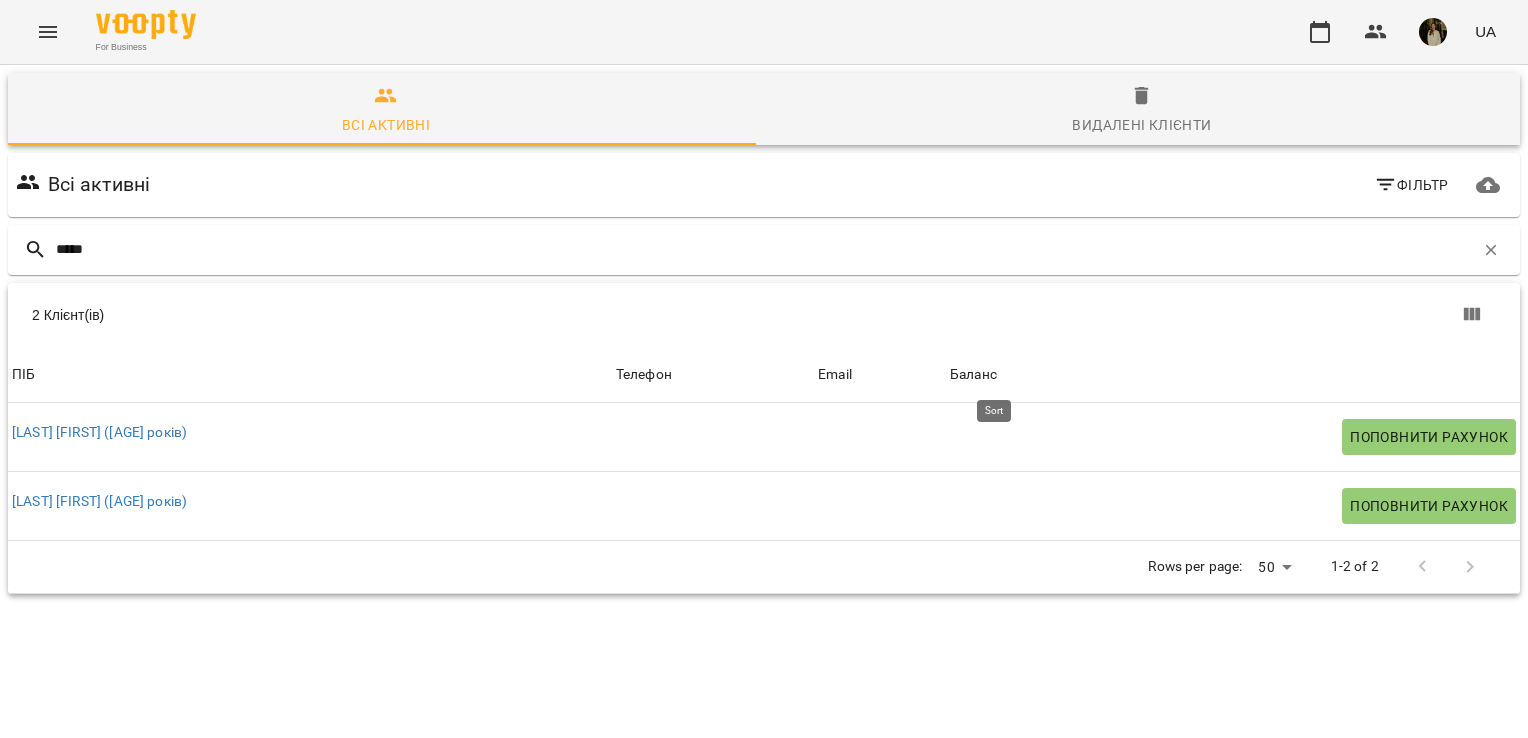 click on "Баланс" at bounding box center (973, 375) 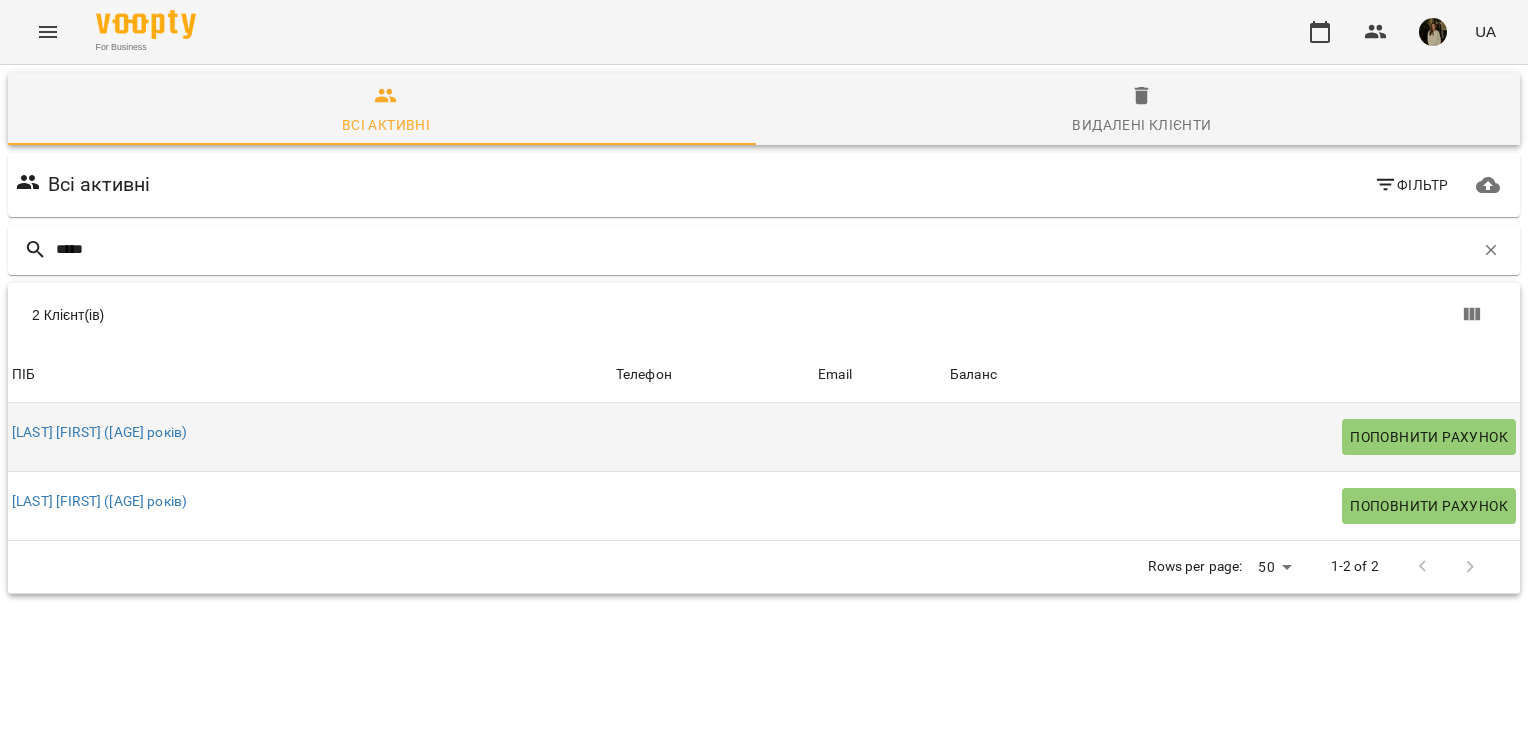 click on "[LAST] [FIRST] ([AGE] років)" at bounding box center [310, 437] 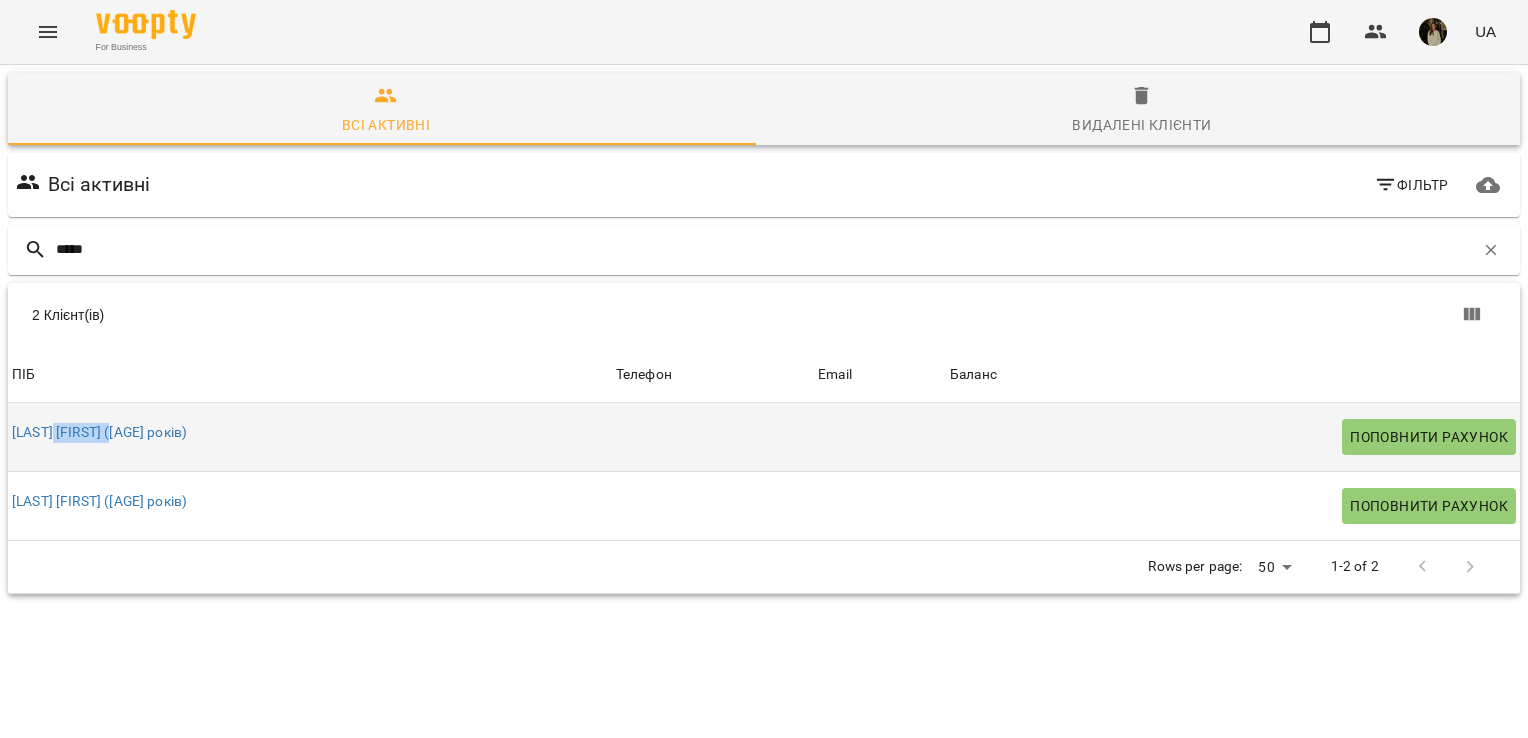 click on "[LAST] [FIRST] ([AGE] років)" at bounding box center [99, 433] 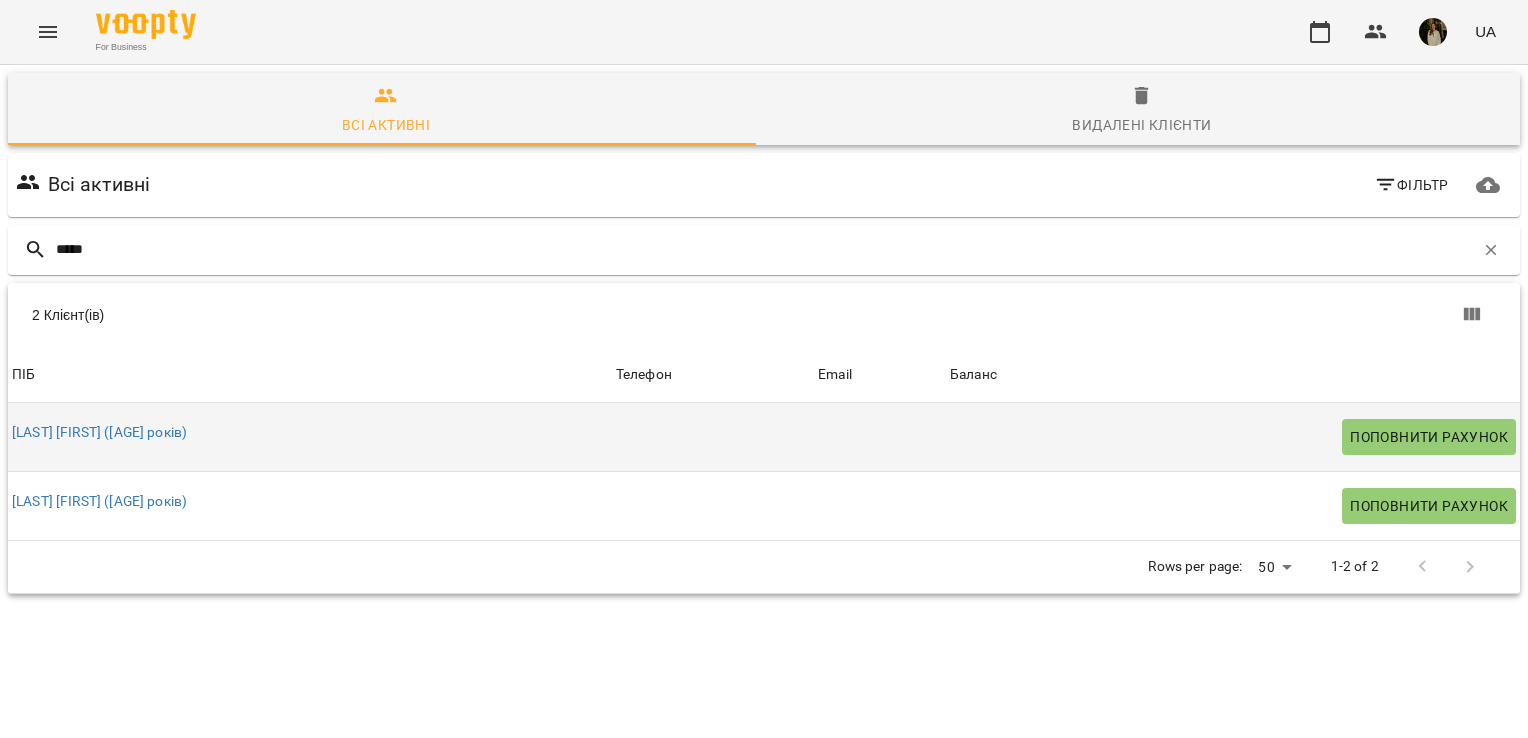 click on "[LAST] [FIRST] ([AGE] років)" at bounding box center (310, 437) 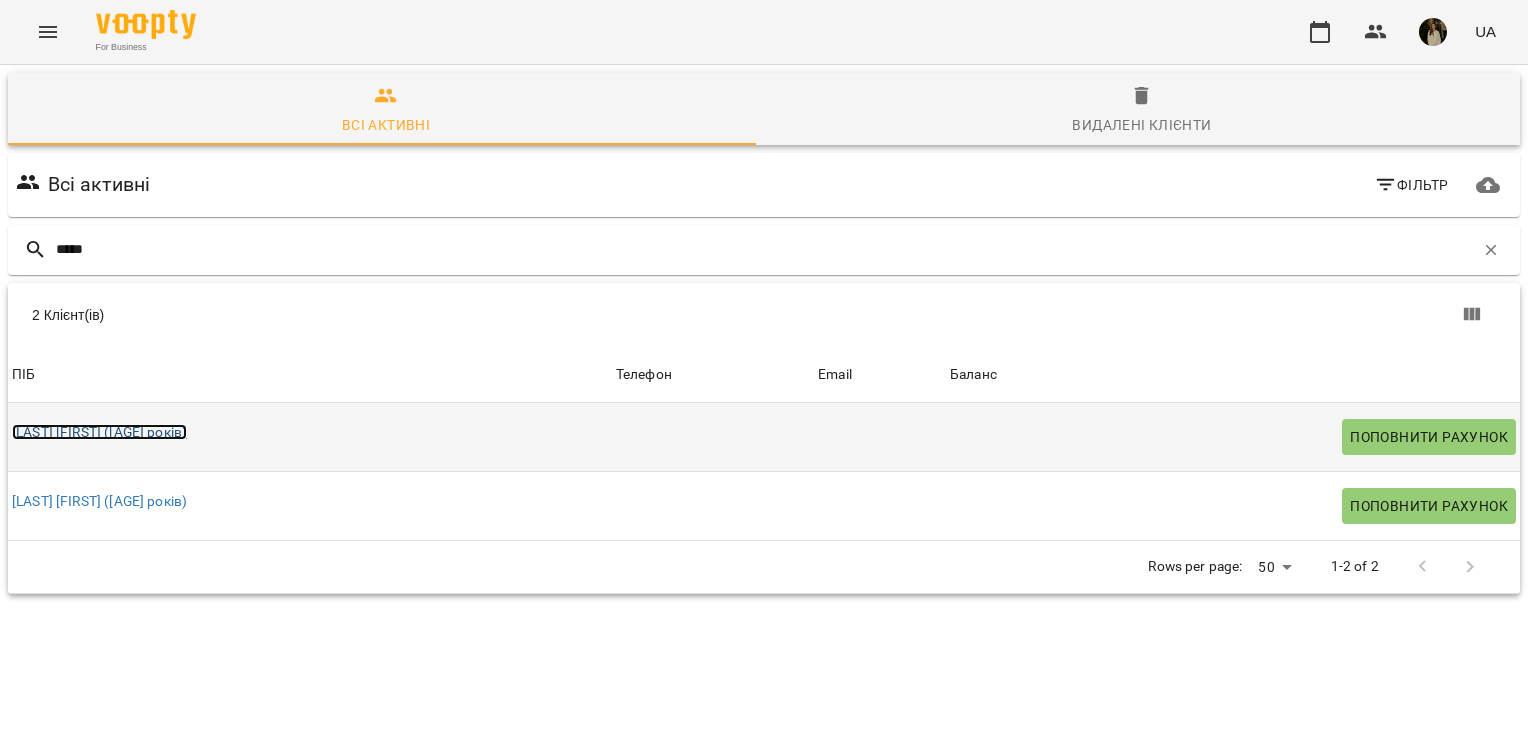 click on "[LAST] [FIRST] ([AGE] років)" at bounding box center (99, 432) 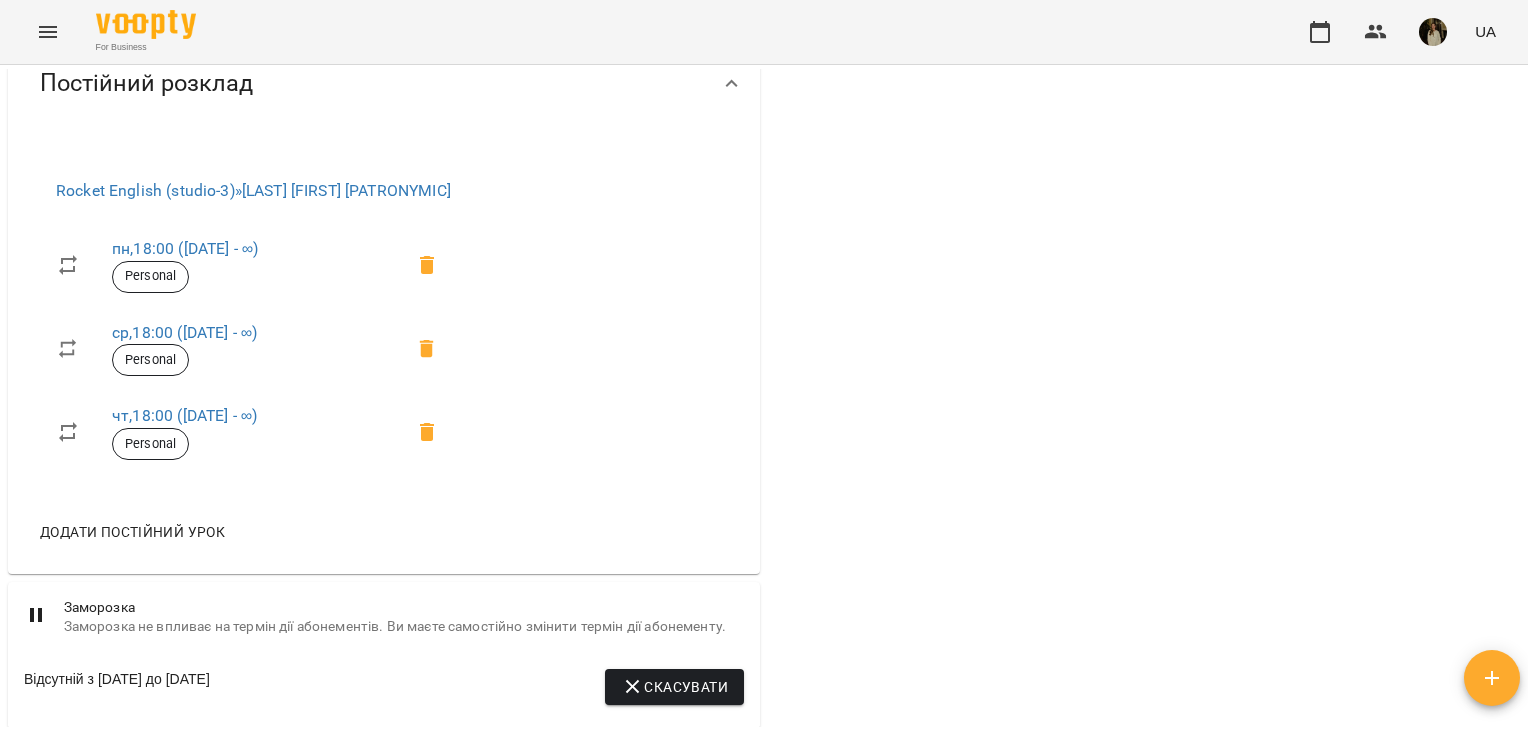scroll, scrollTop: 0, scrollLeft: 0, axis: both 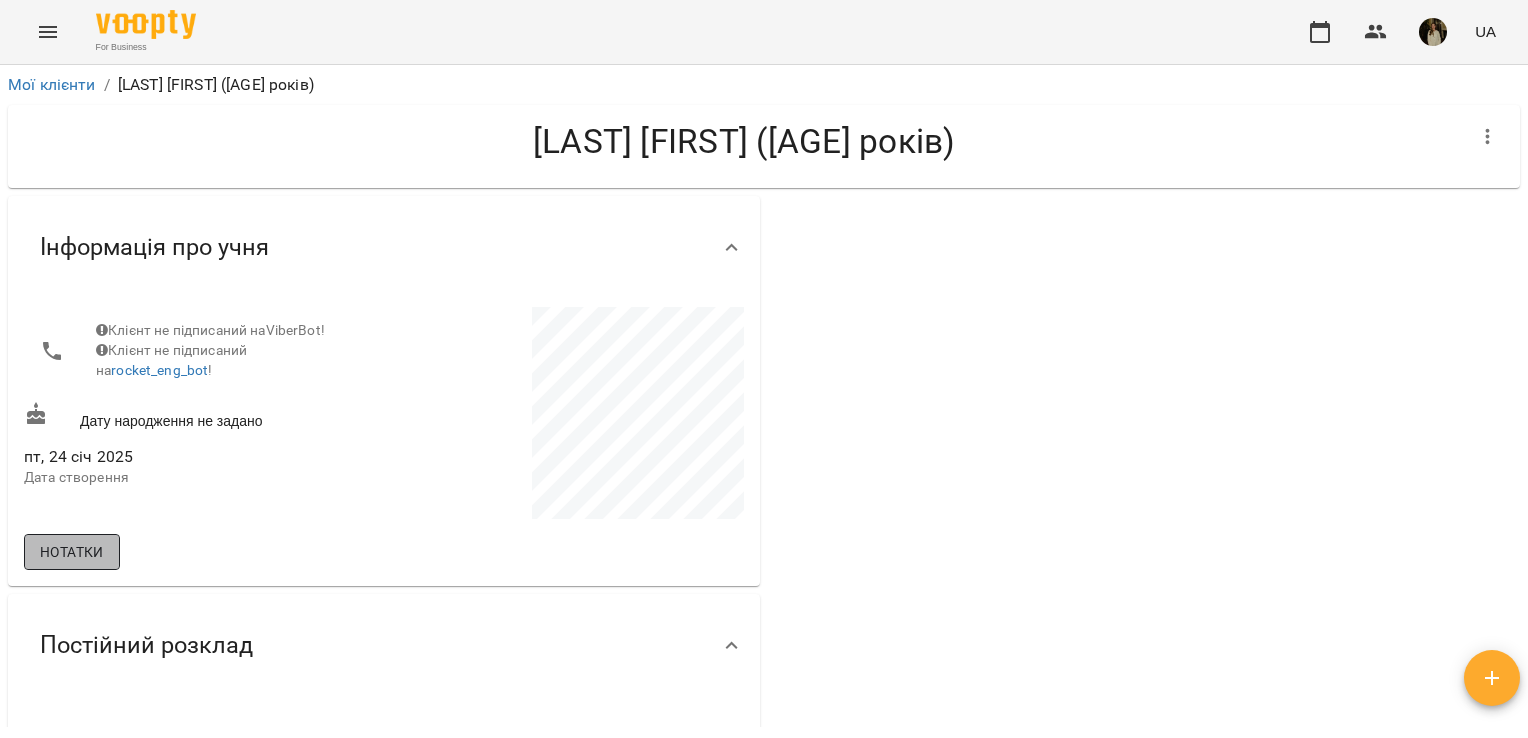 click on "Нотатки" at bounding box center (72, 552) 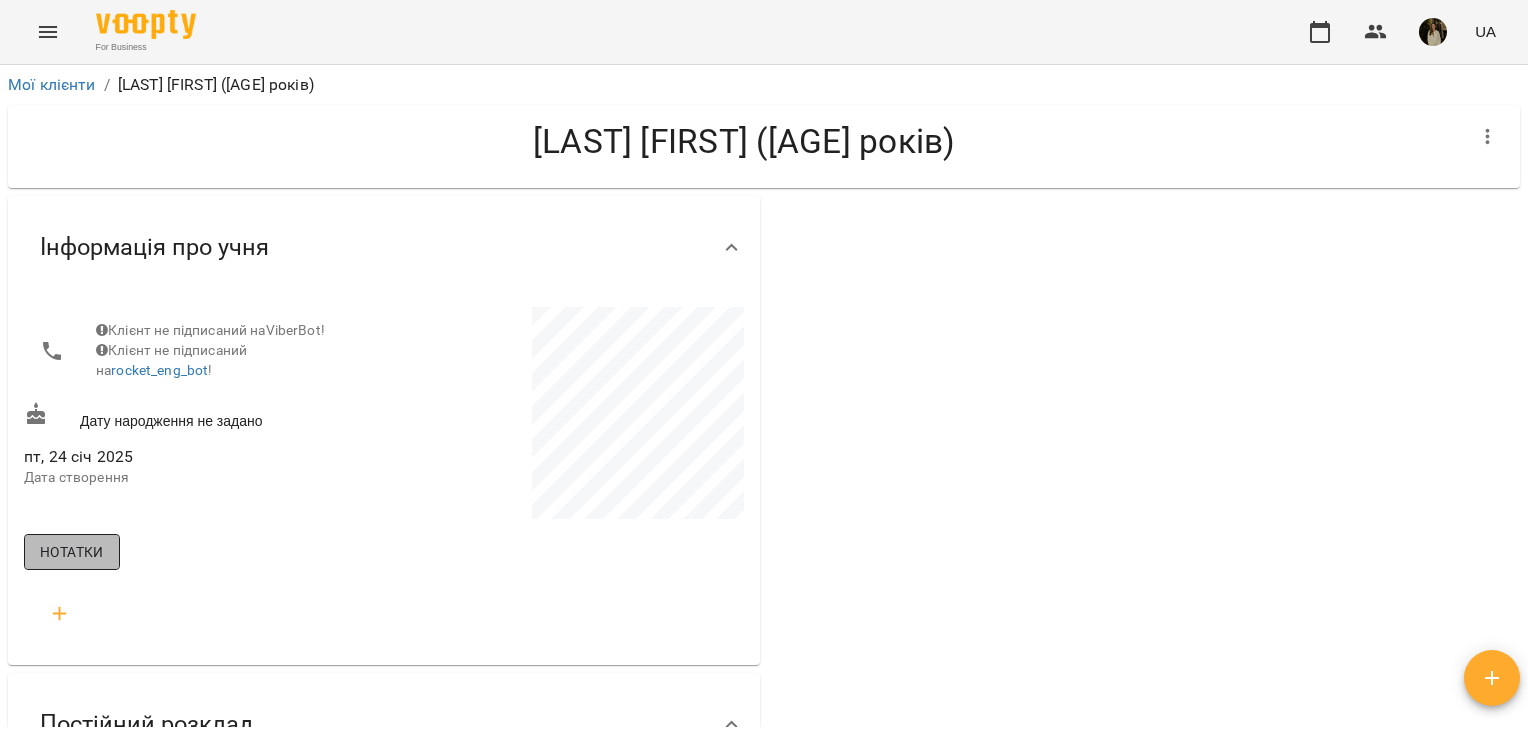 click on "Нотатки" at bounding box center (72, 552) 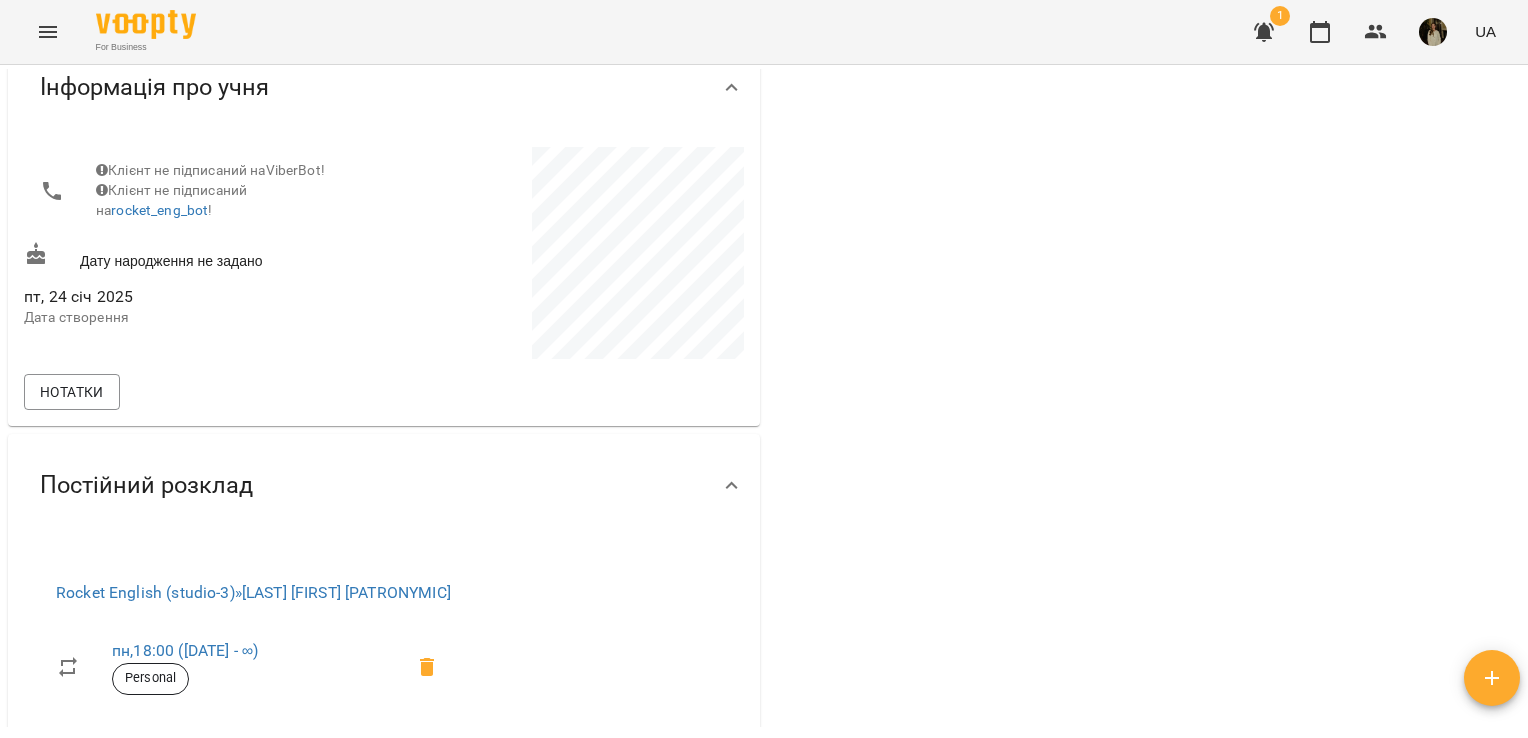 scroll, scrollTop: 0, scrollLeft: 0, axis: both 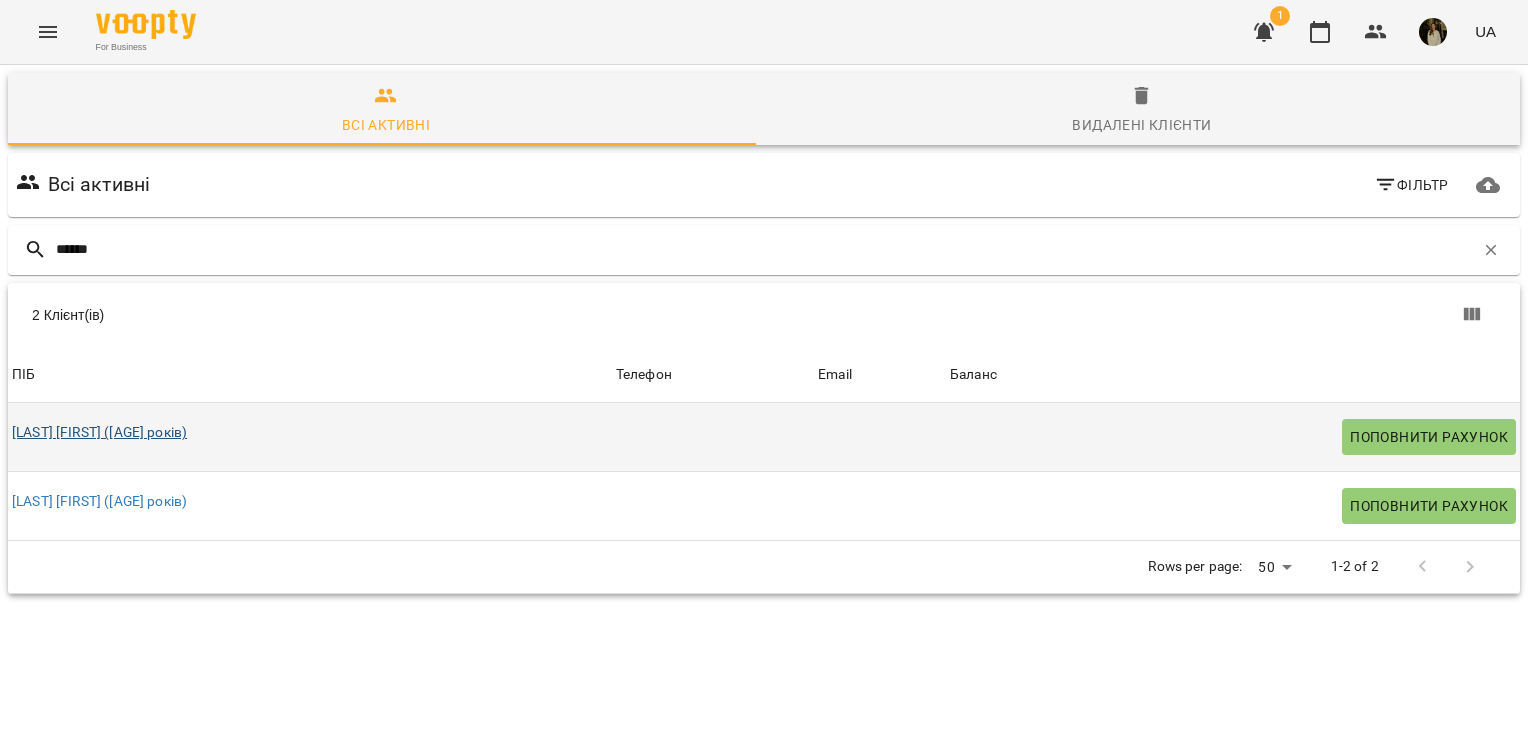 type on "*****" 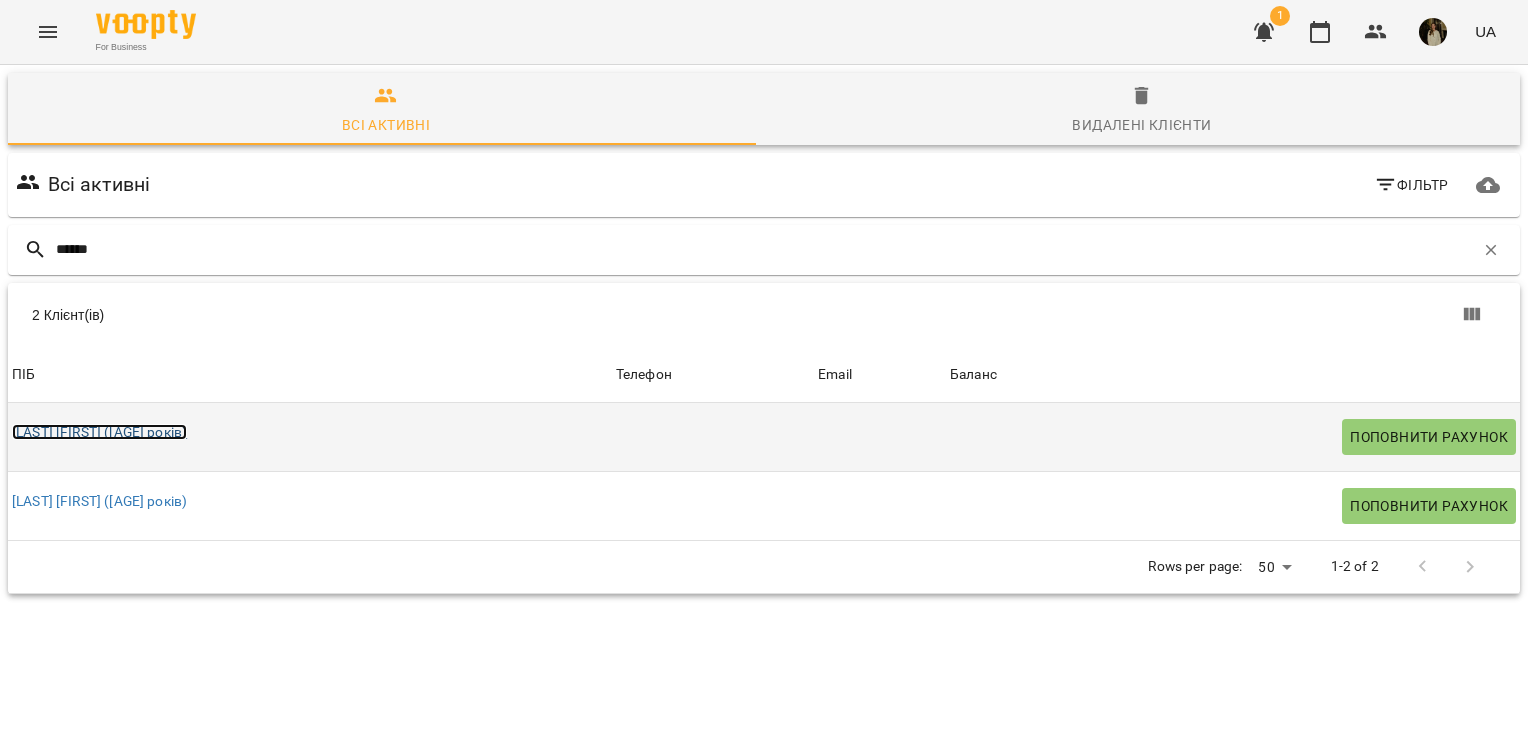click on "[LAST] [FIRST] ([AGE] років)" at bounding box center (99, 432) 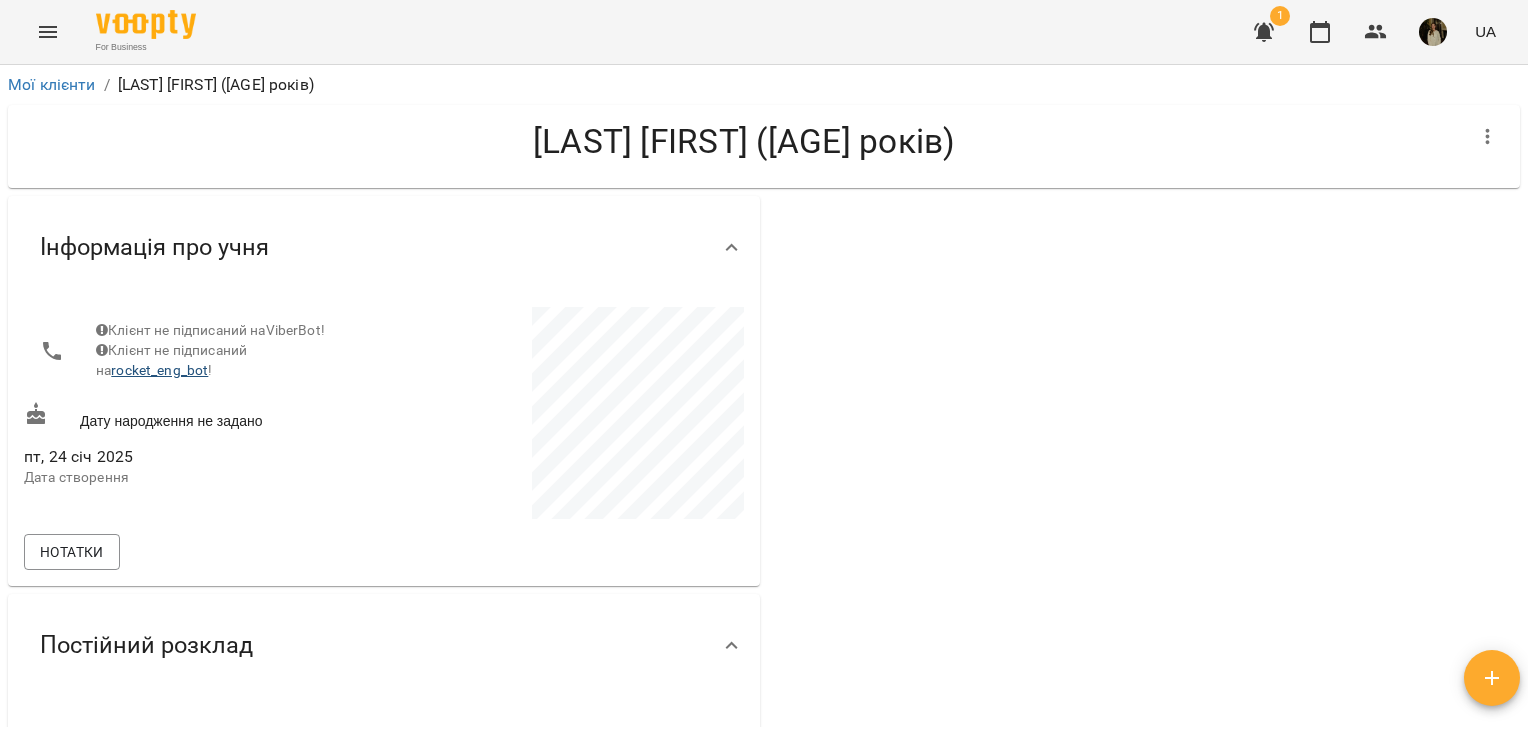 scroll, scrollTop: 231, scrollLeft: 0, axis: vertical 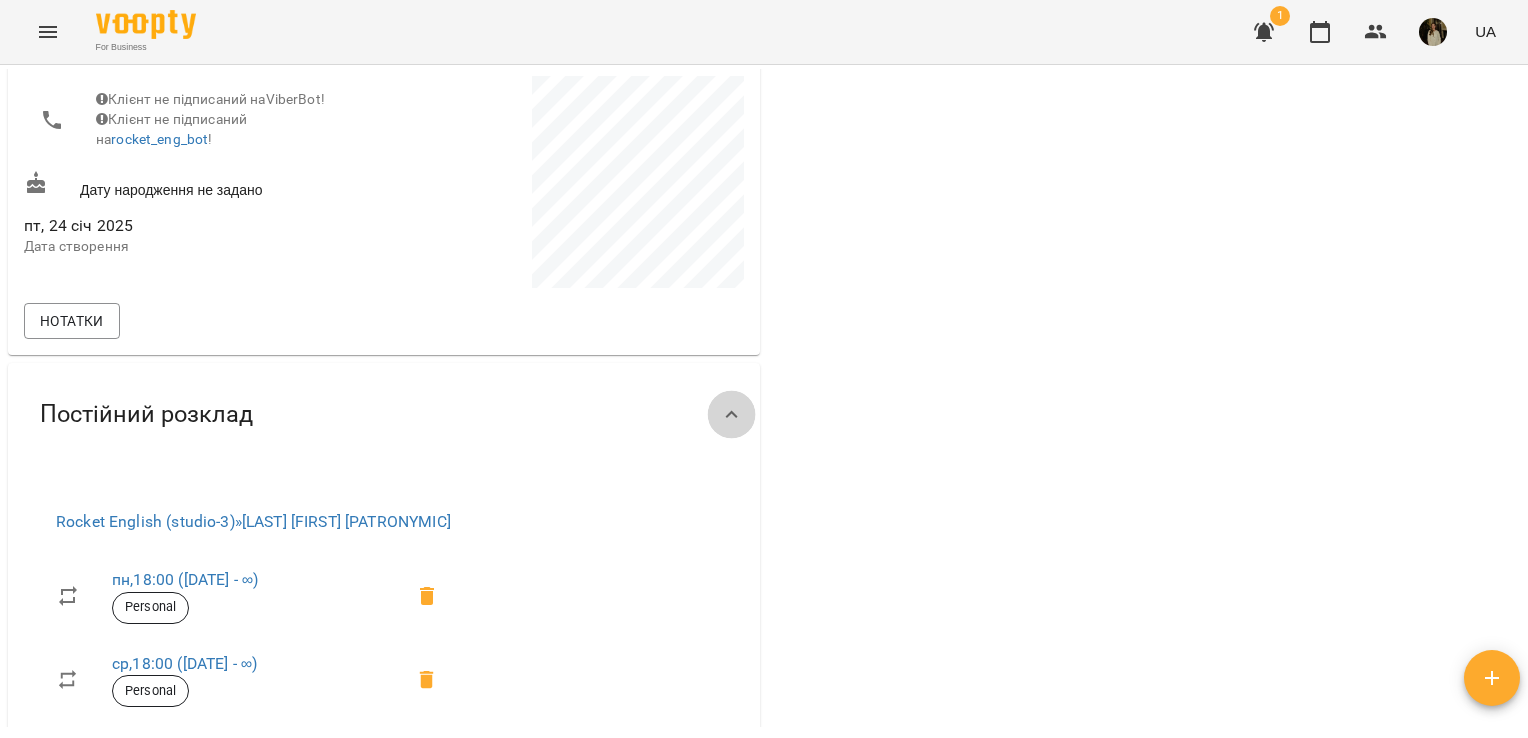 click 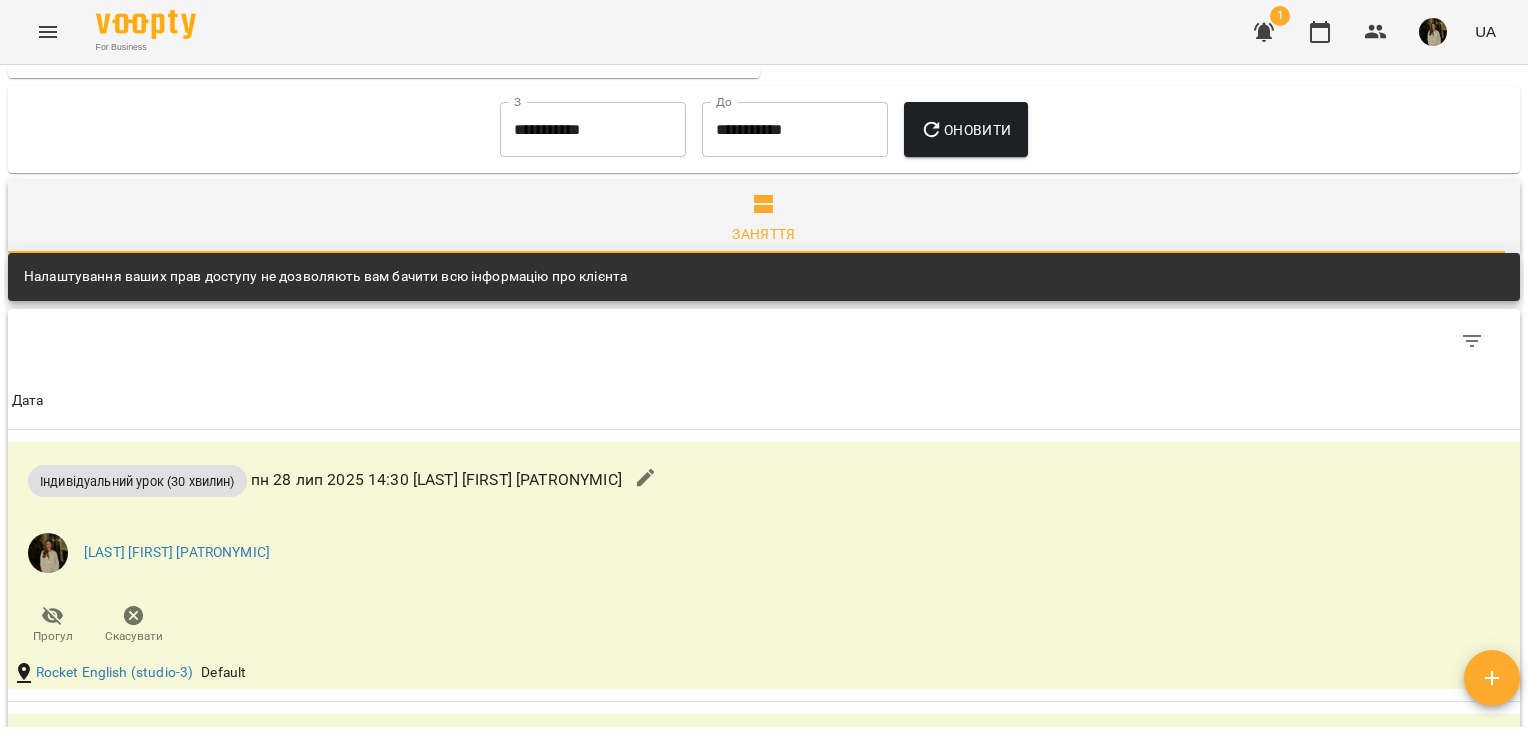 scroll, scrollTop: 760, scrollLeft: 0, axis: vertical 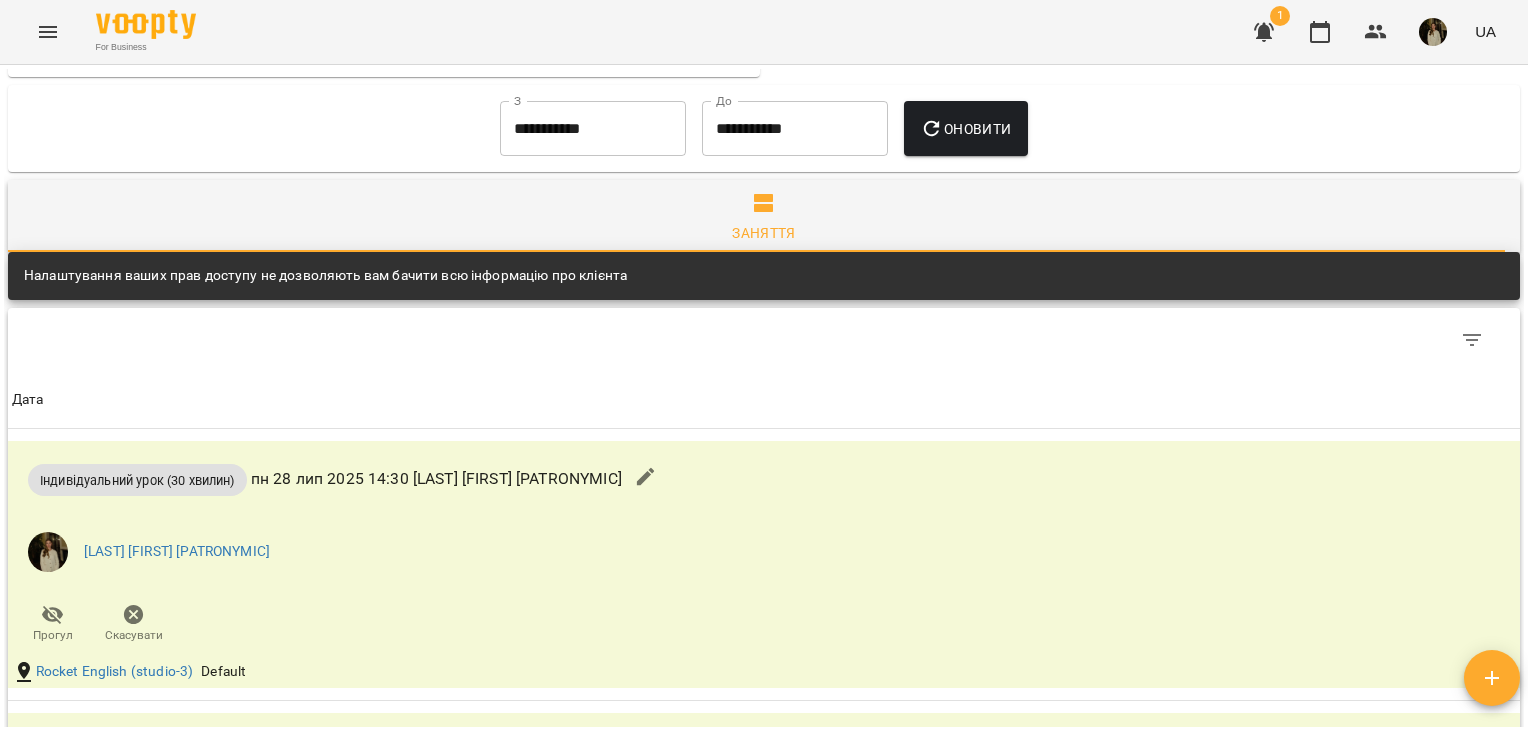 click on "Налаштування ваших прав доступу не дозволяють вам бачити всю інформацію про клієнта" at bounding box center (325, 276) 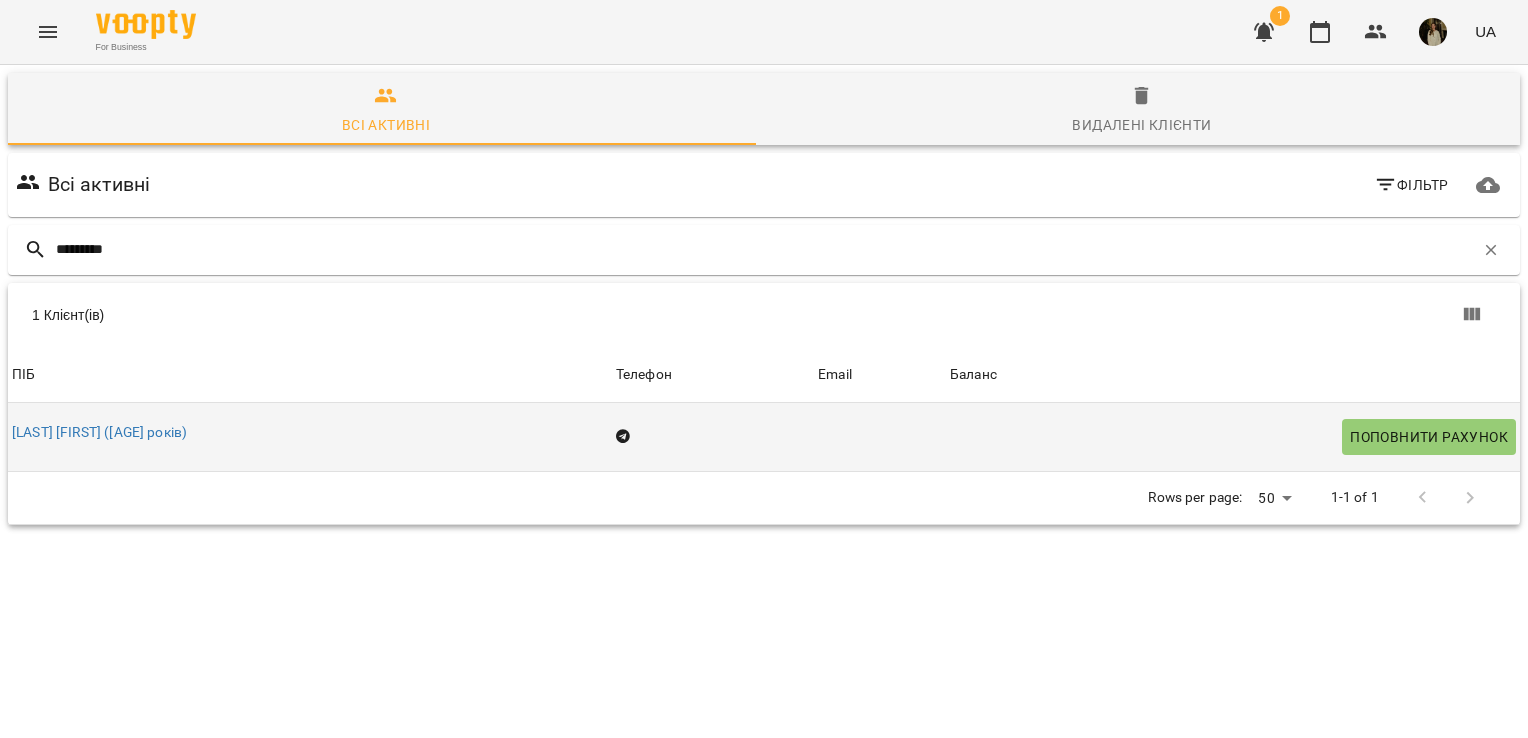 type on "*********" 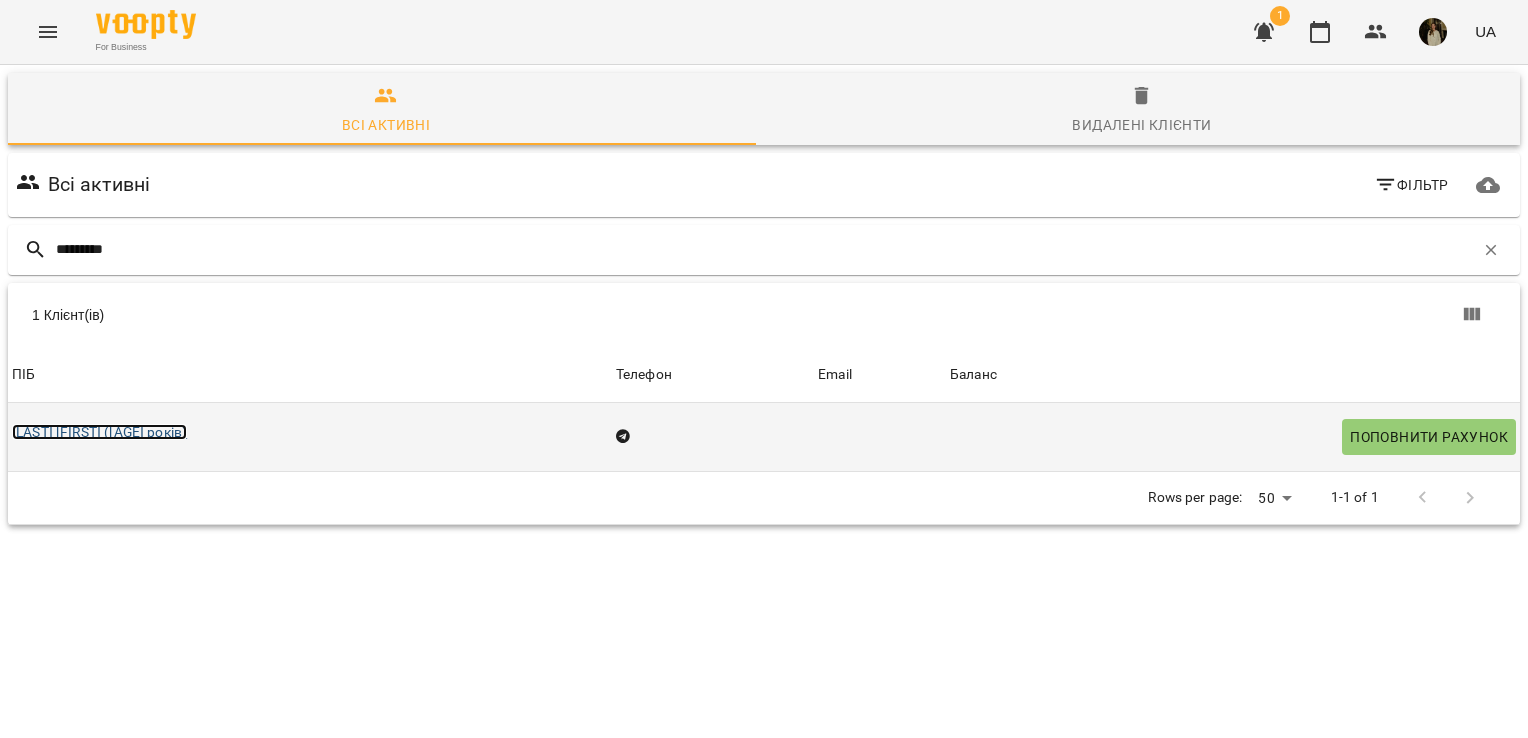 click on "[LAST] [FIRST] ([AGE] років)" at bounding box center (99, 432) 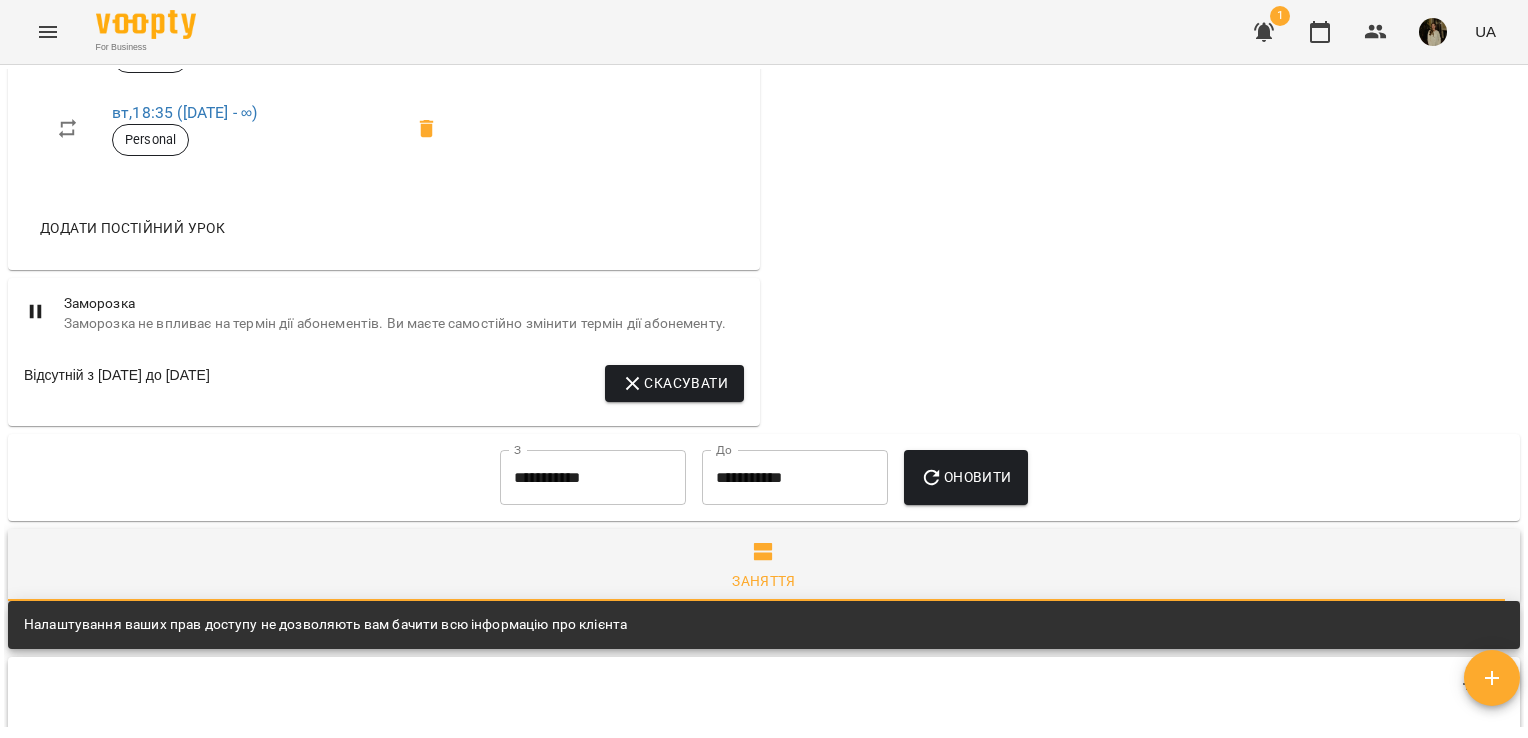 scroll, scrollTop: 784, scrollLeft: 0, axis: vertical 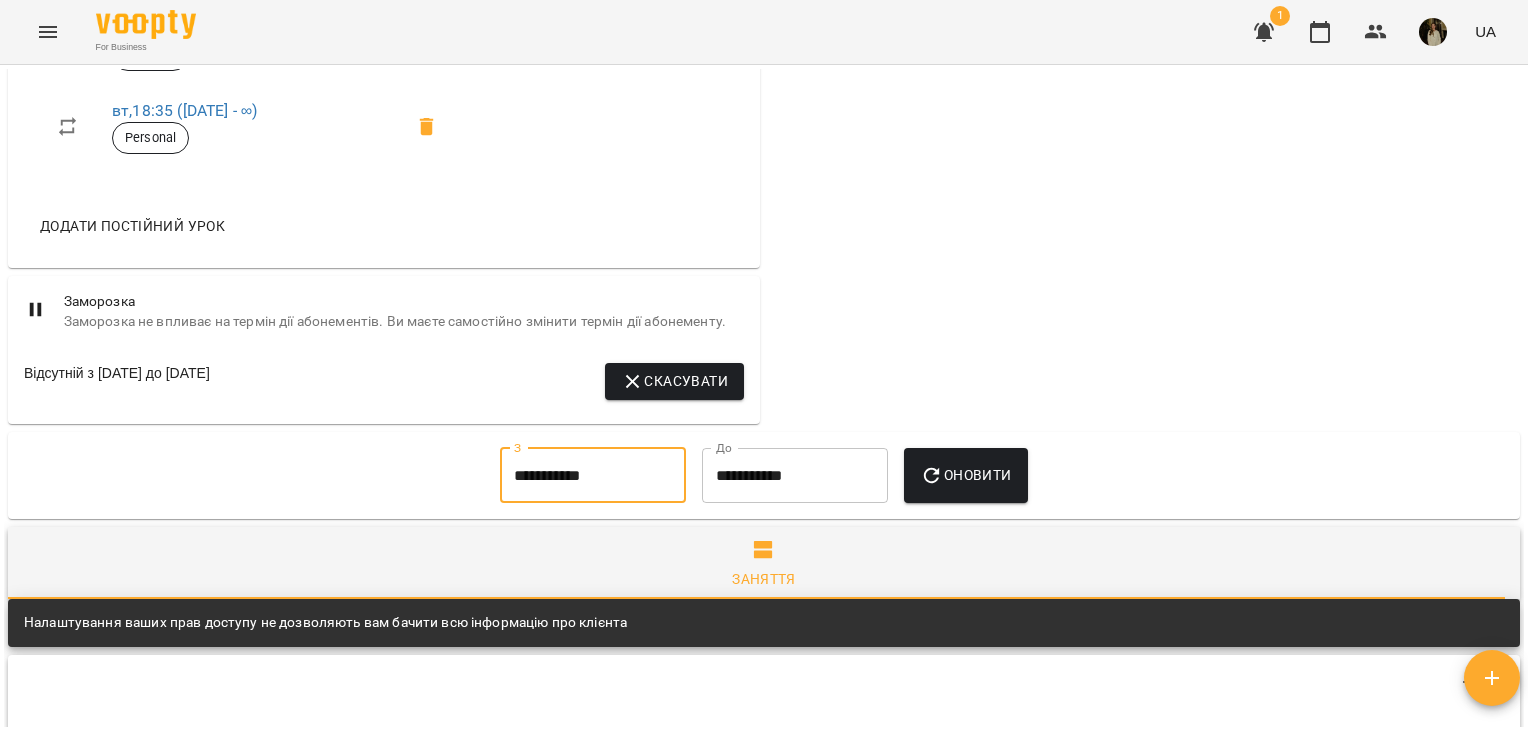 click on "**********" at bounding box center [593, 476] 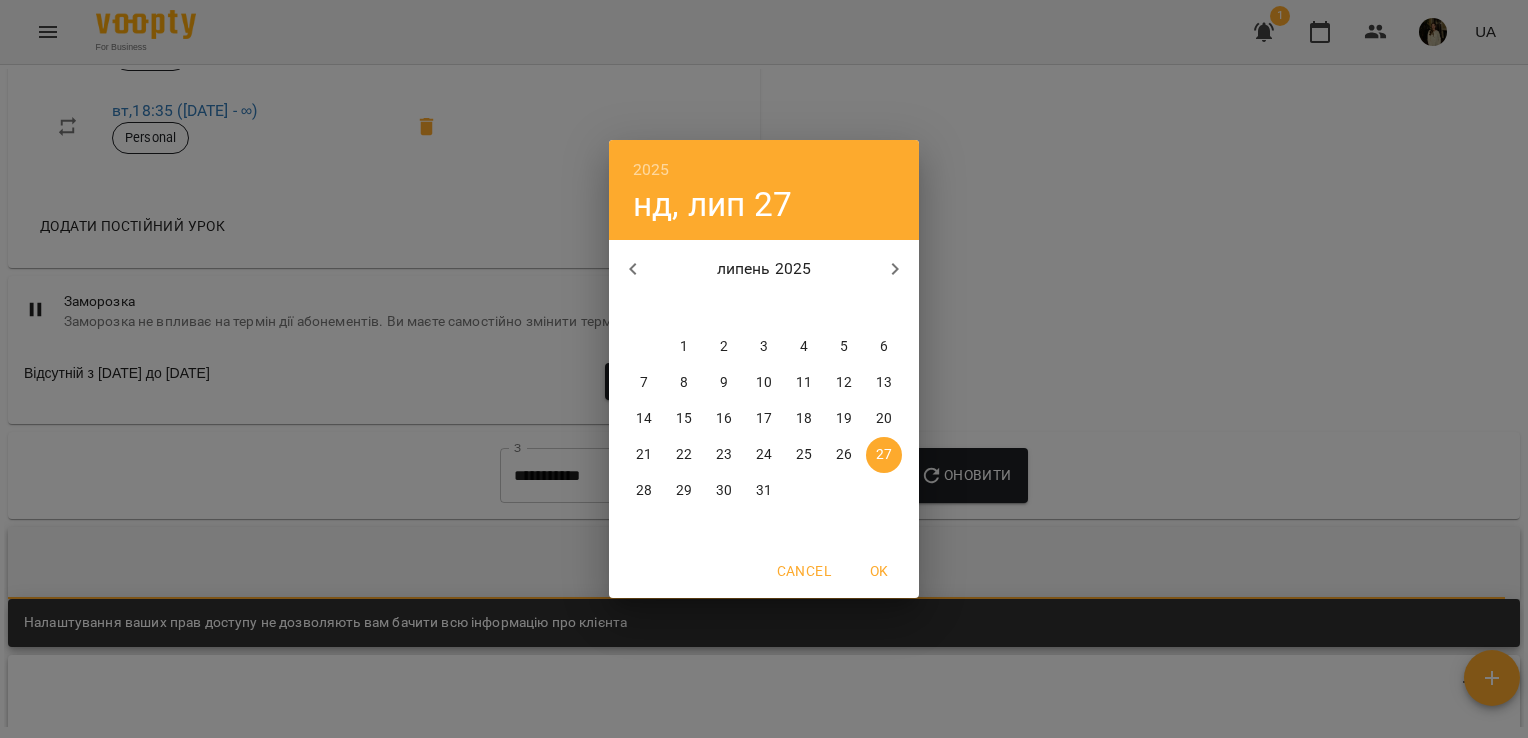 click on "2025 нд, лип 27 липень 2025 пн вт ср чт пт сб нд 30 1 2 3 4 5 6 7 8 9 10 11 12 13 14 15 16 17 18 19 20 21 22 23 24 25 26 27 28 29 30 31 1 2 3 Cancel OK" at bounding box center [764, 369] 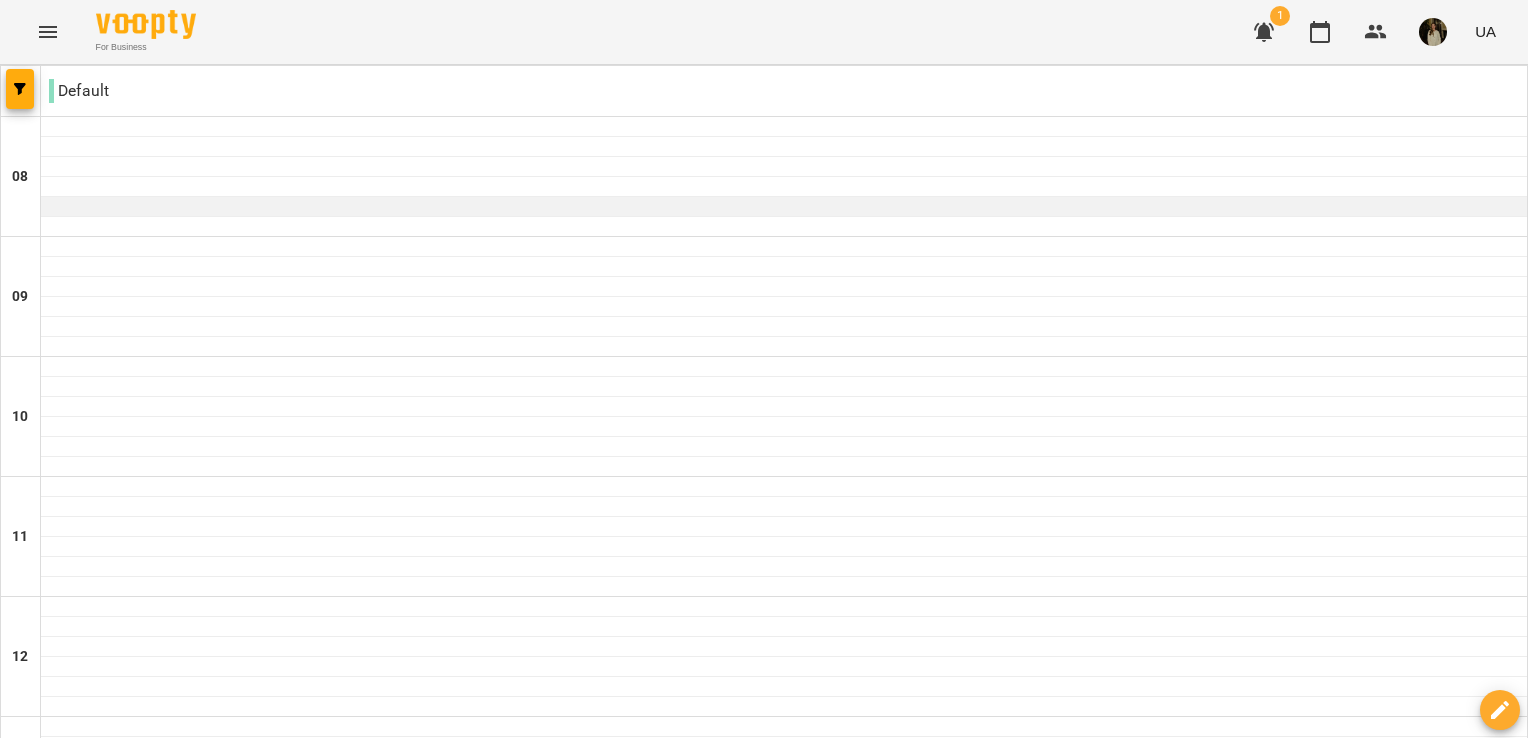 scroll, scrollTop: 1311, scrollLeft: 0, axis: vertical 